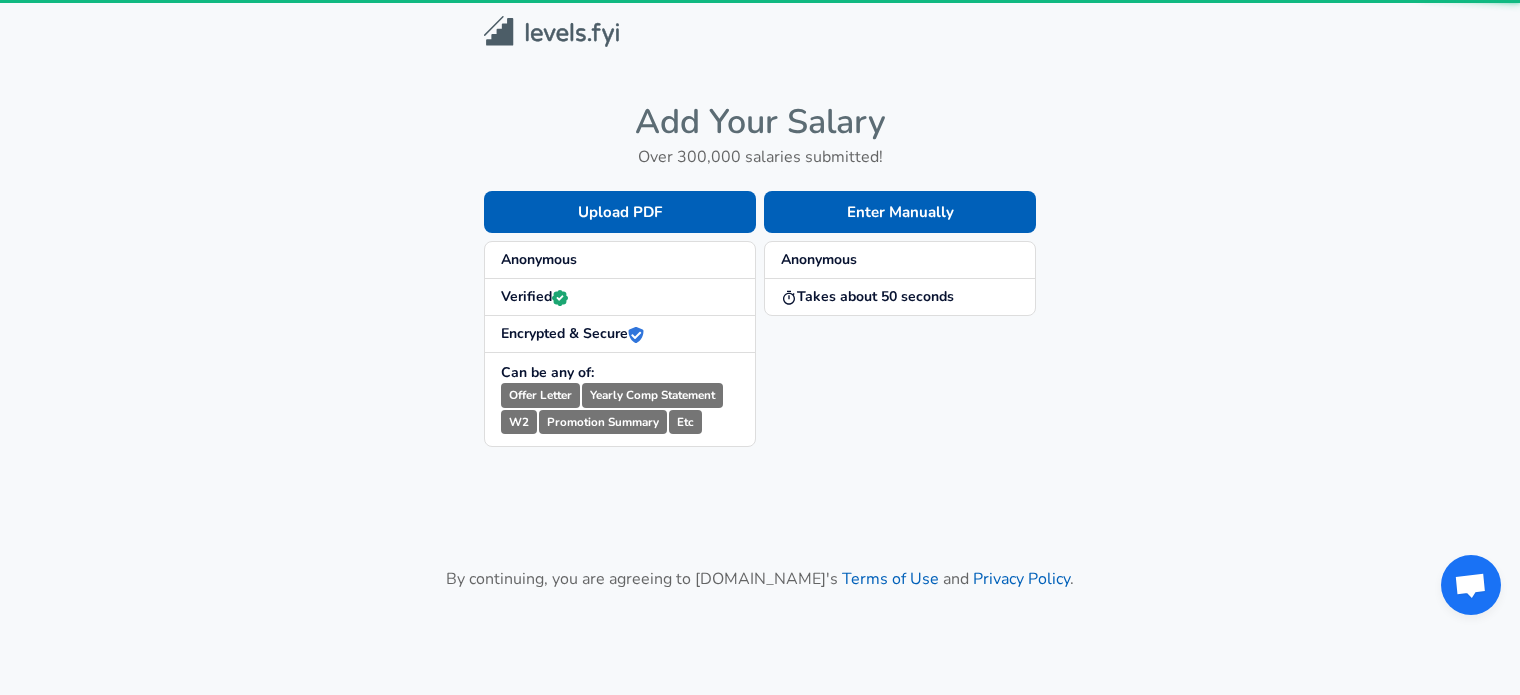 scroll, scrollTop: 0, scrollLeft: 0, axis: both 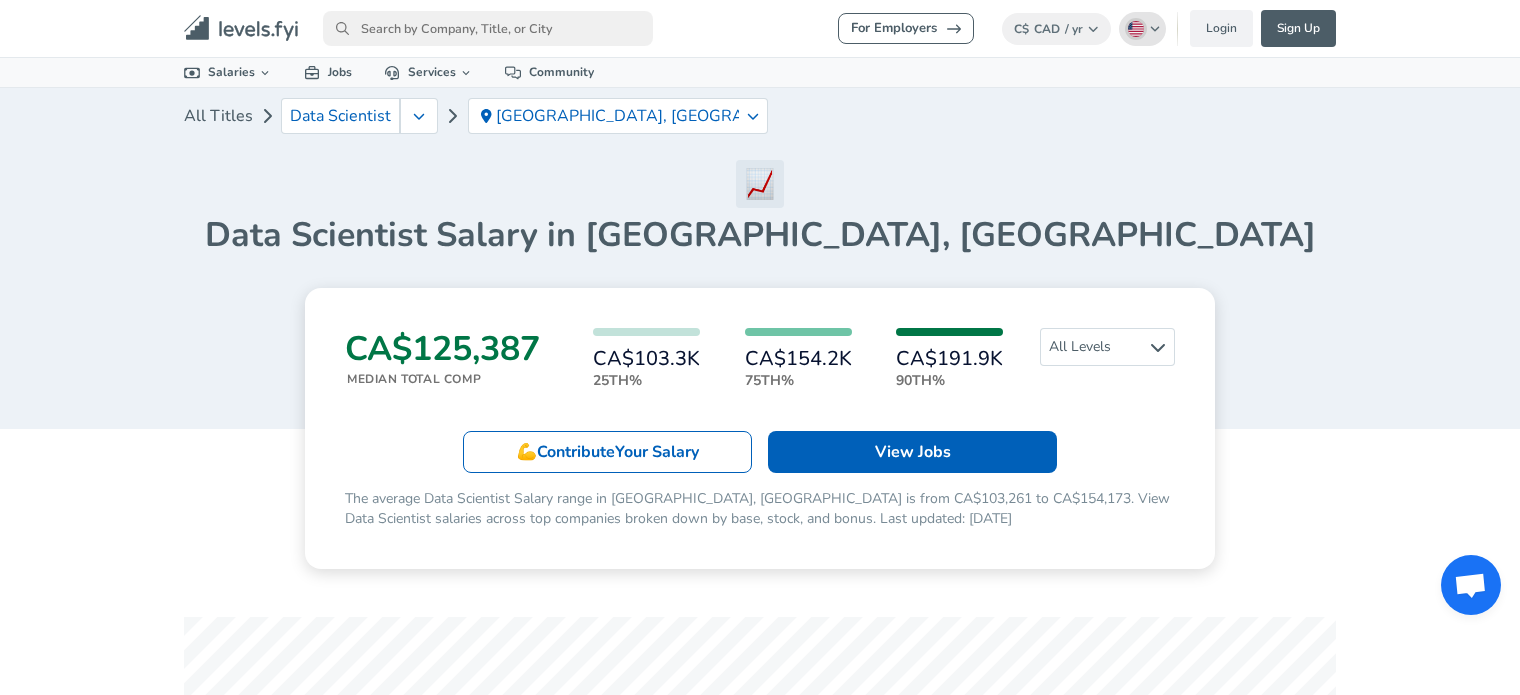 click at bounding box center [1136, 29] 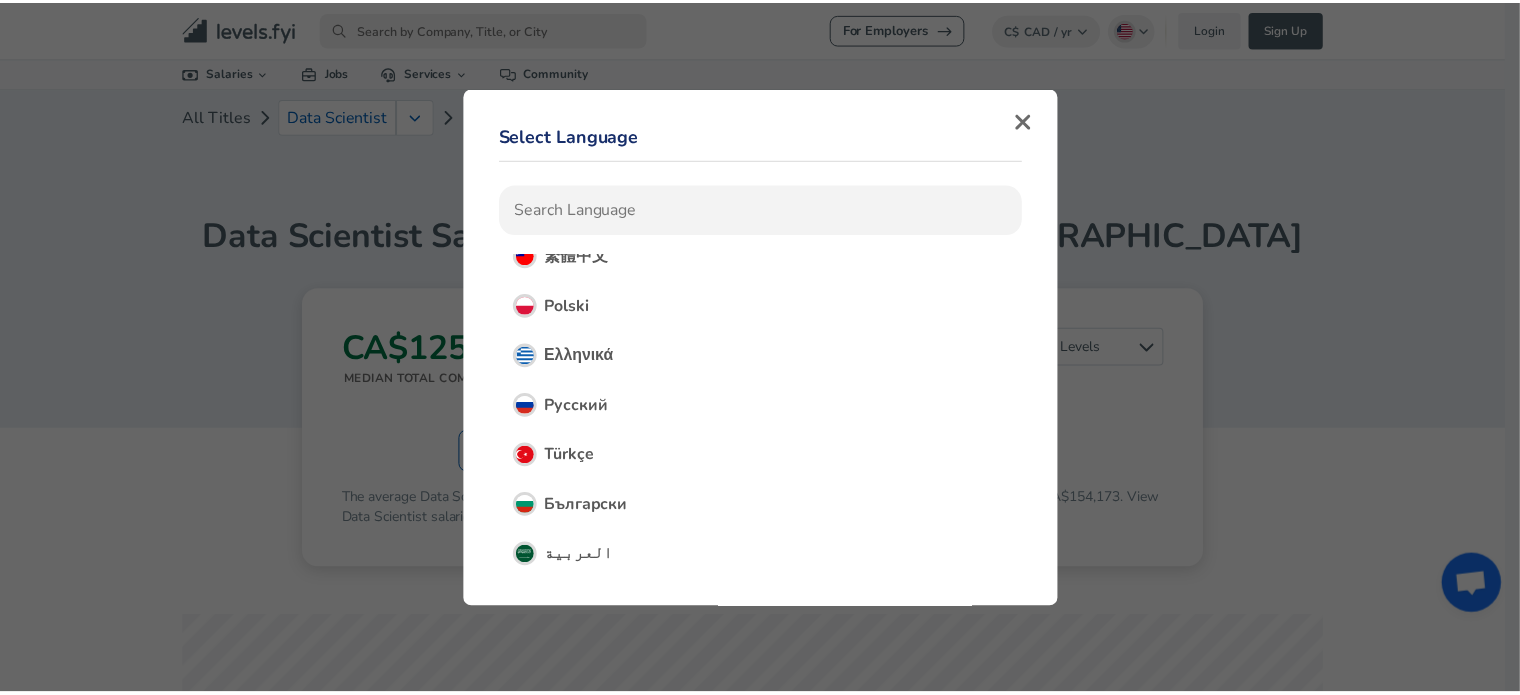 scroll, scrollTop: 900, scrollLeft: 0, axis: vertical 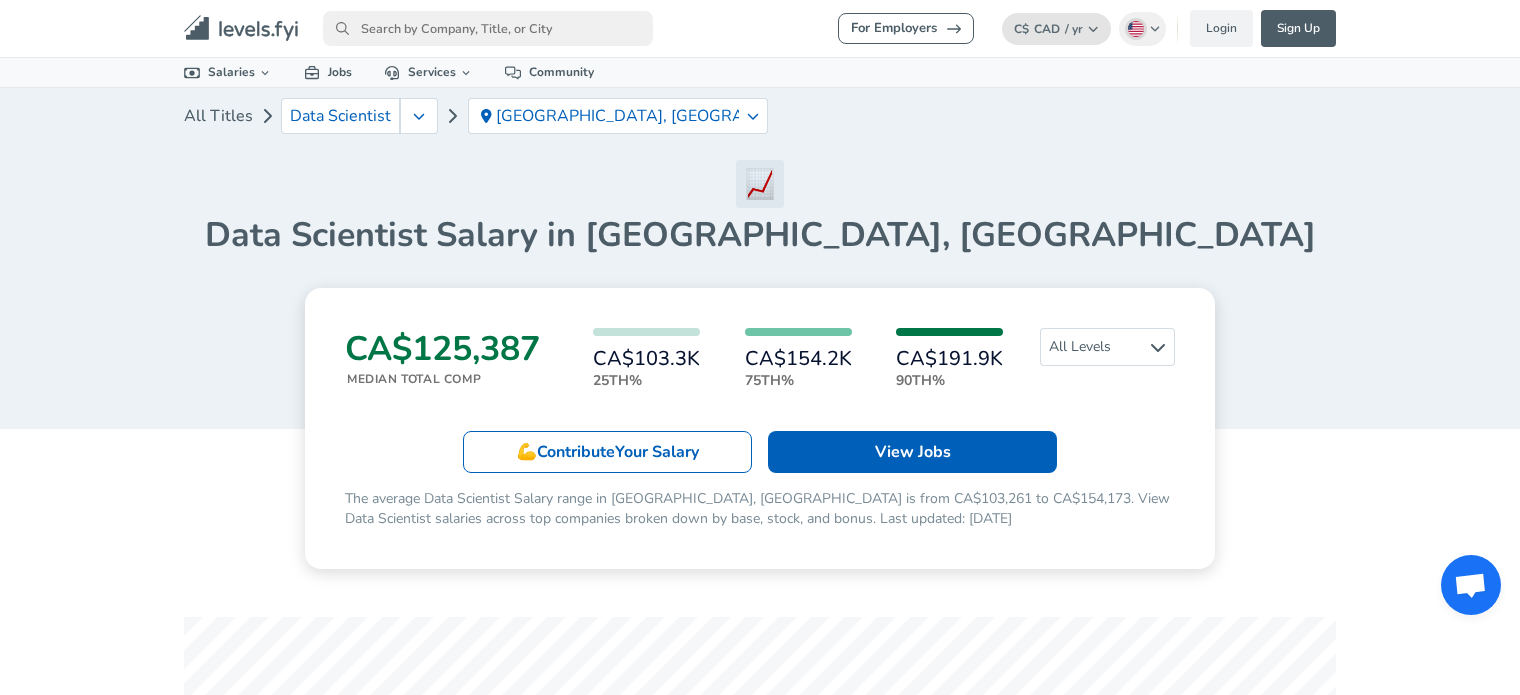 click 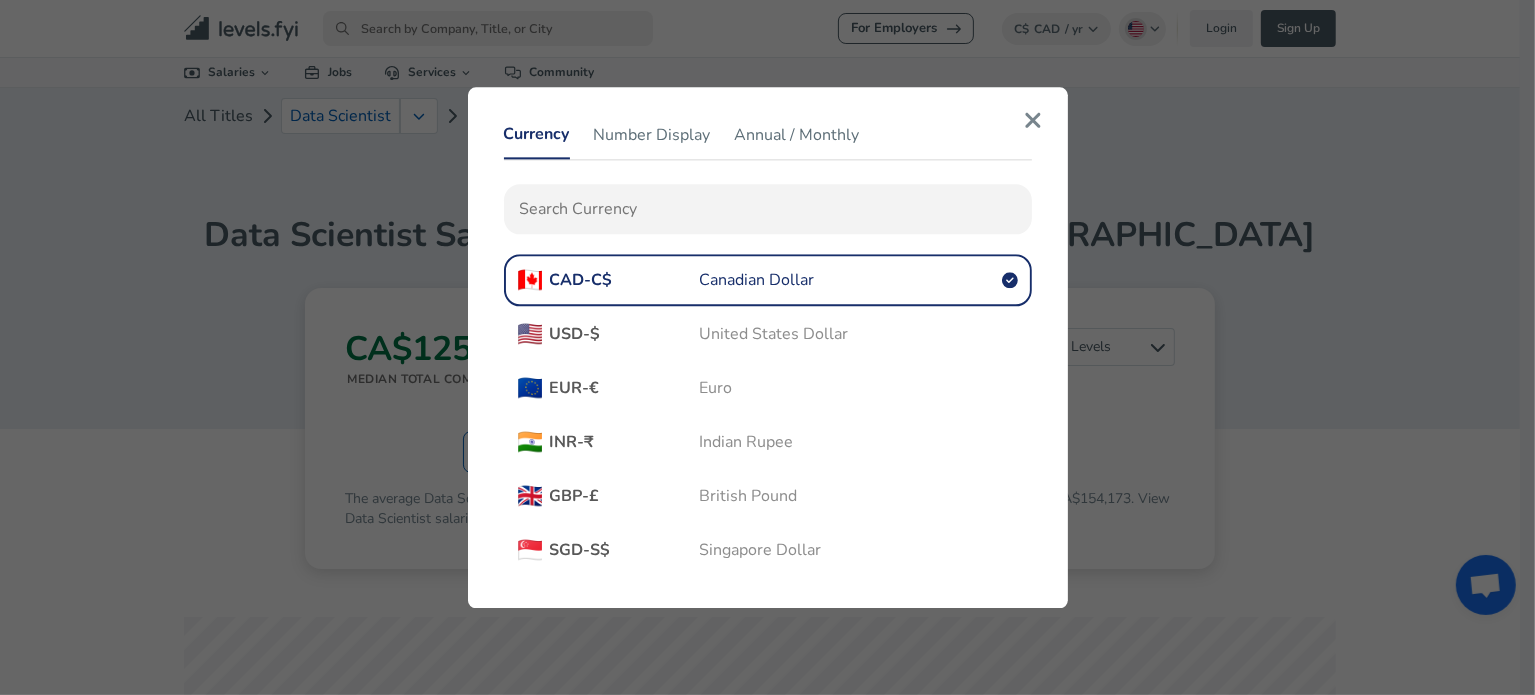 click 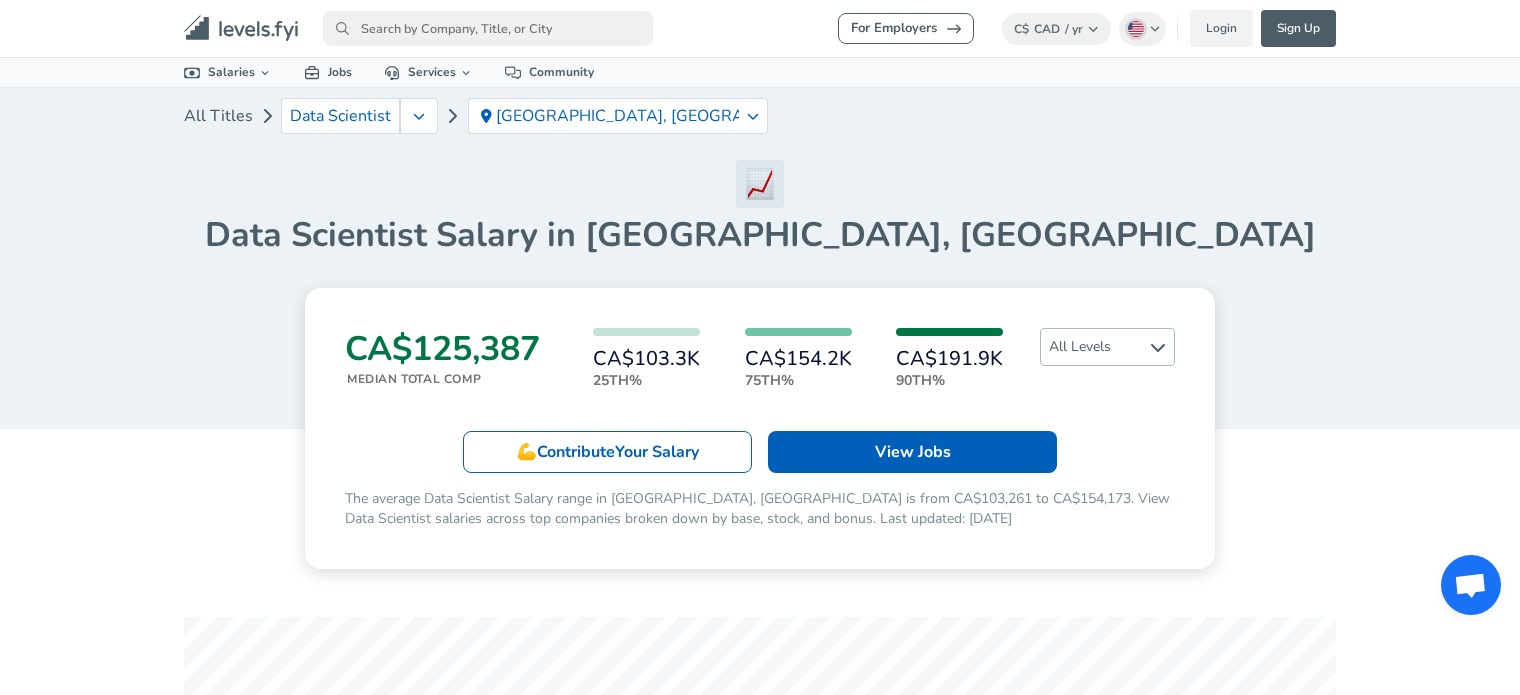 drag, startPoint x: 1140, startPoint y: 335, endPoint x: 1135, endPoint y: 345, distance: 11.18034 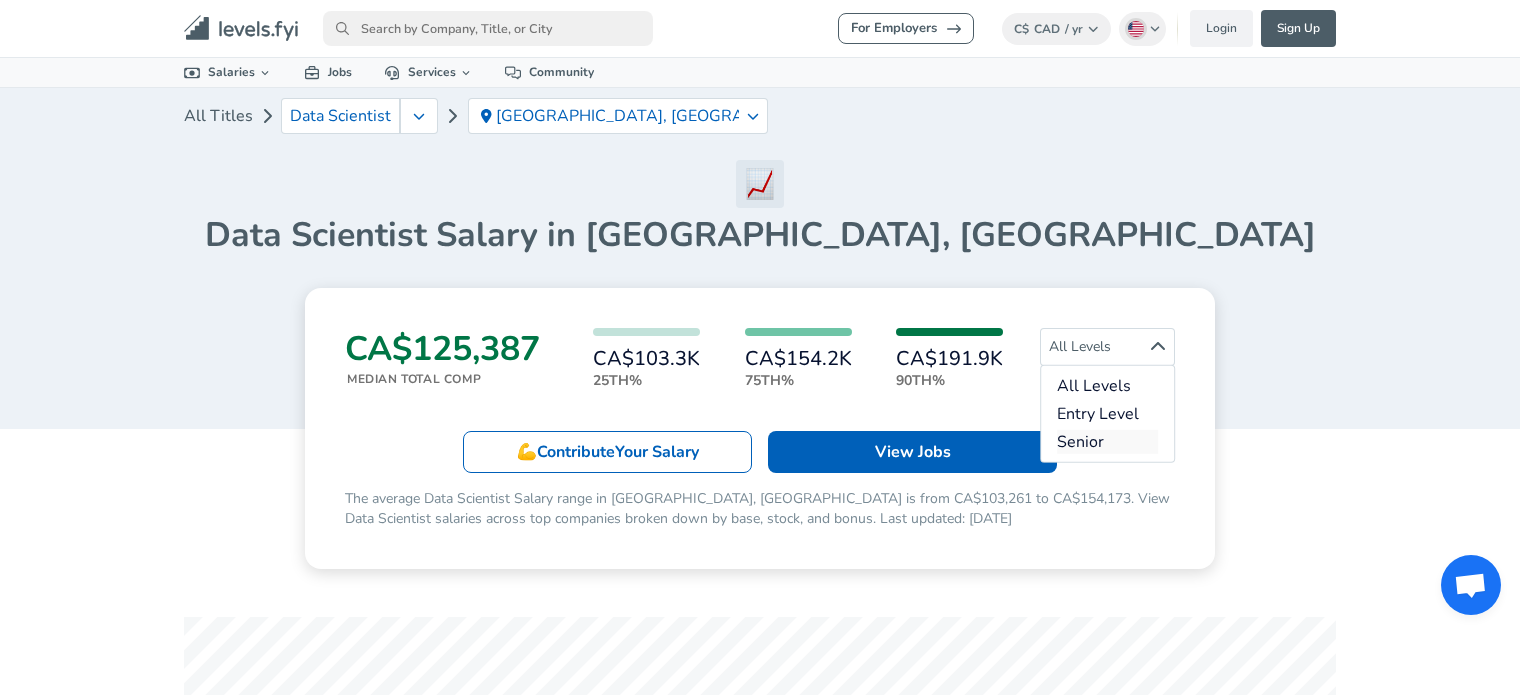 click on "Senior" at bounding box center (1107, 442) 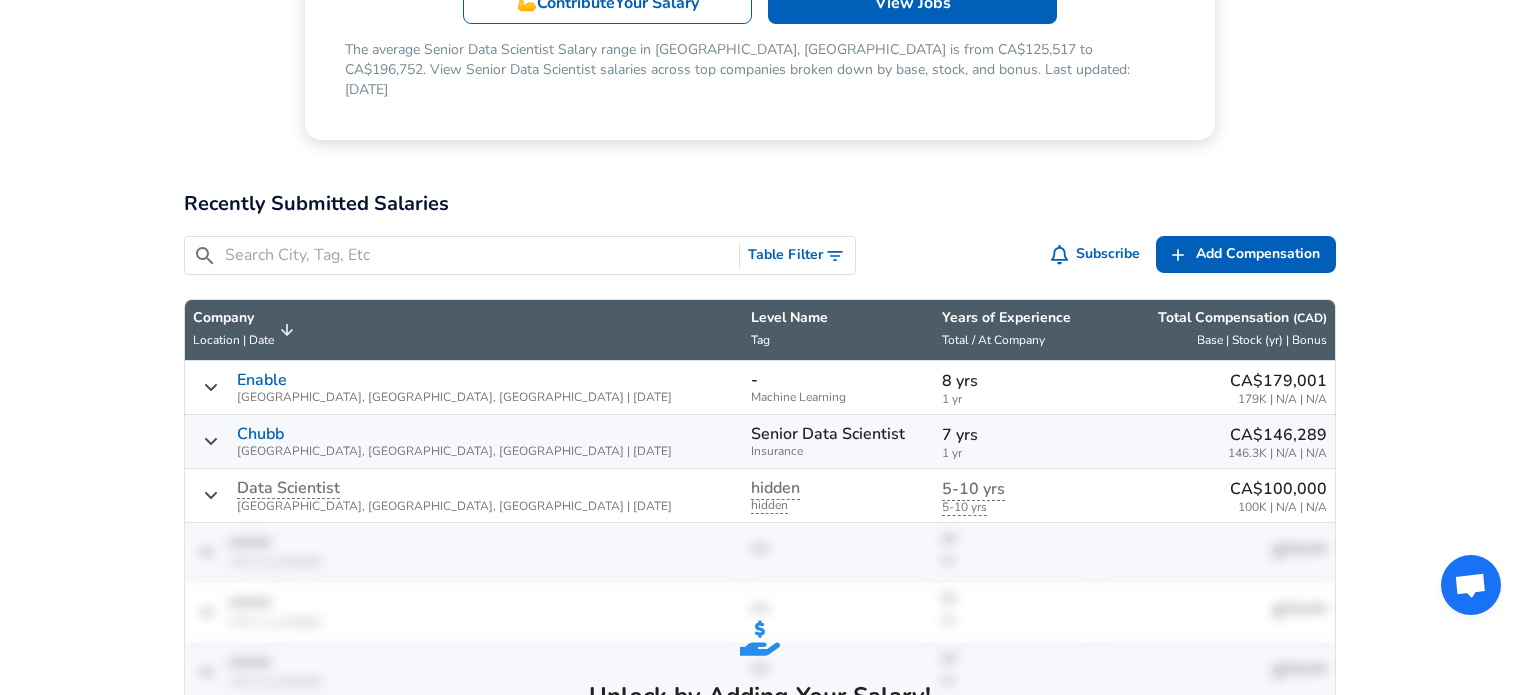 scroll, scrollTop: 600, scrollLeft: 0, axis: vertical 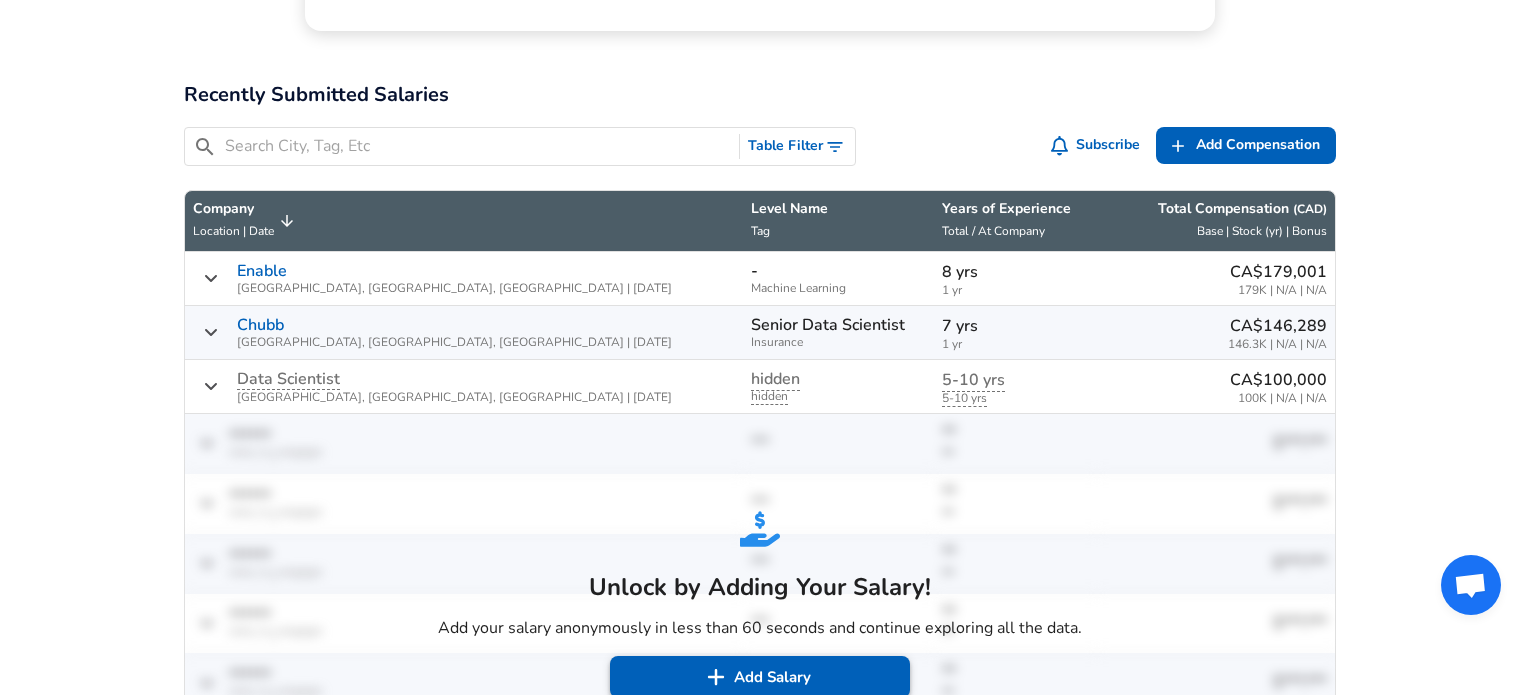 click on "Add Salary" at bounding box center (760, 677) 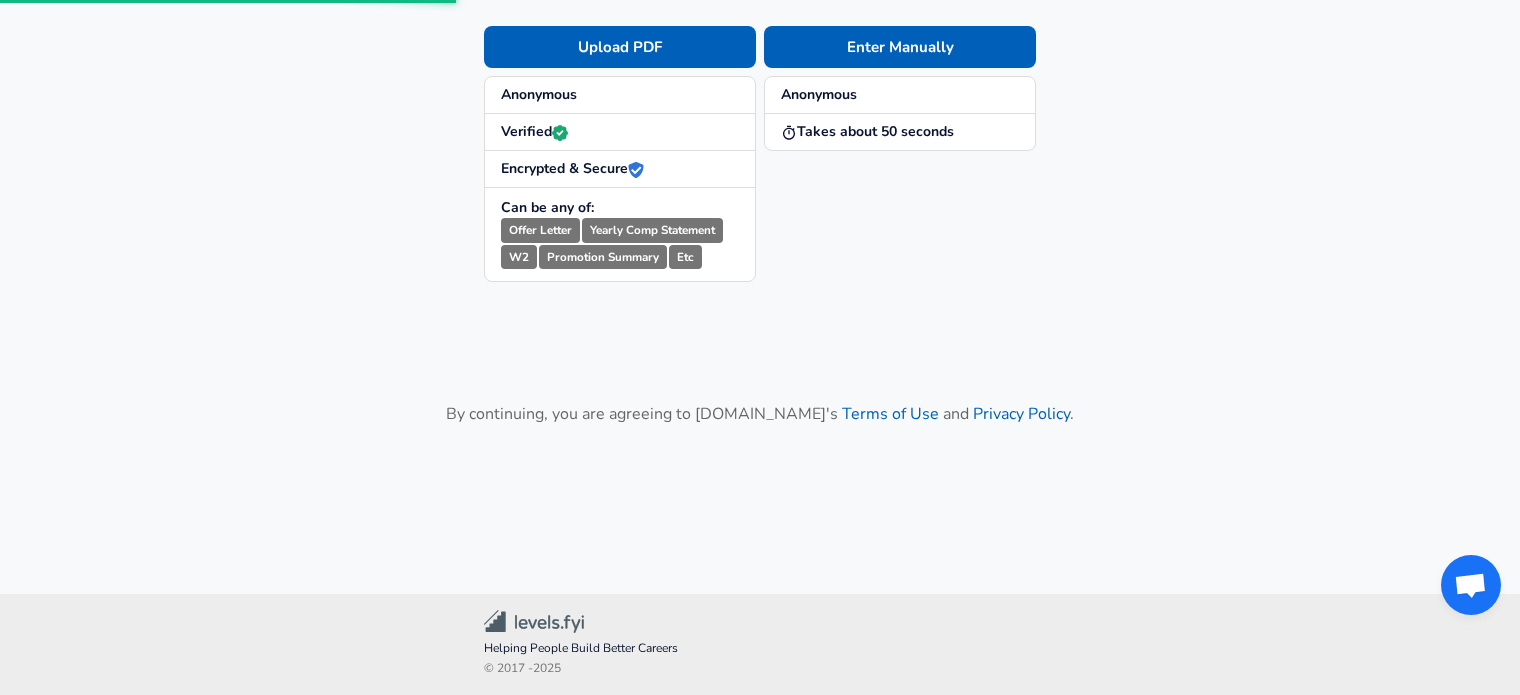 scroll, scrollTop: 0, scrollLeft: 0, axis: both 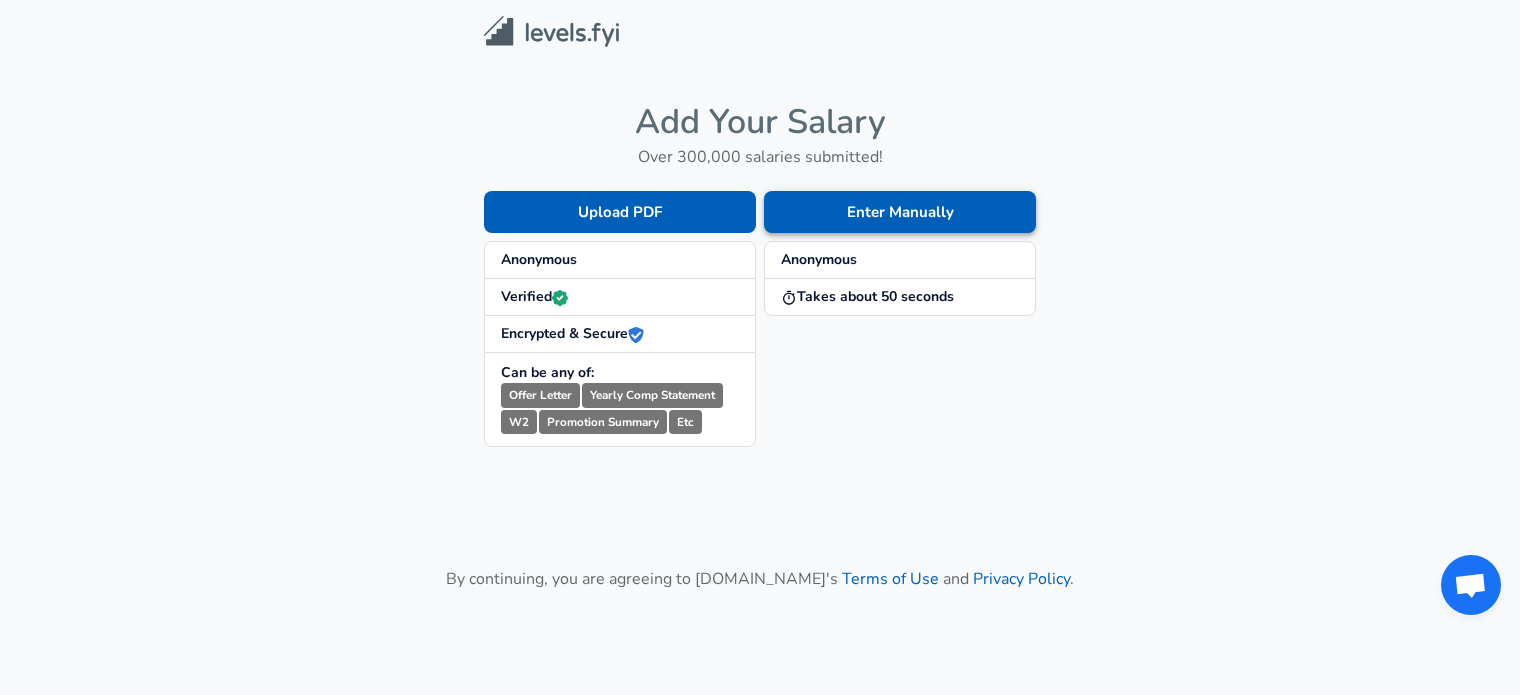 click on "Enter Manually" at bounding box center (900, 212) 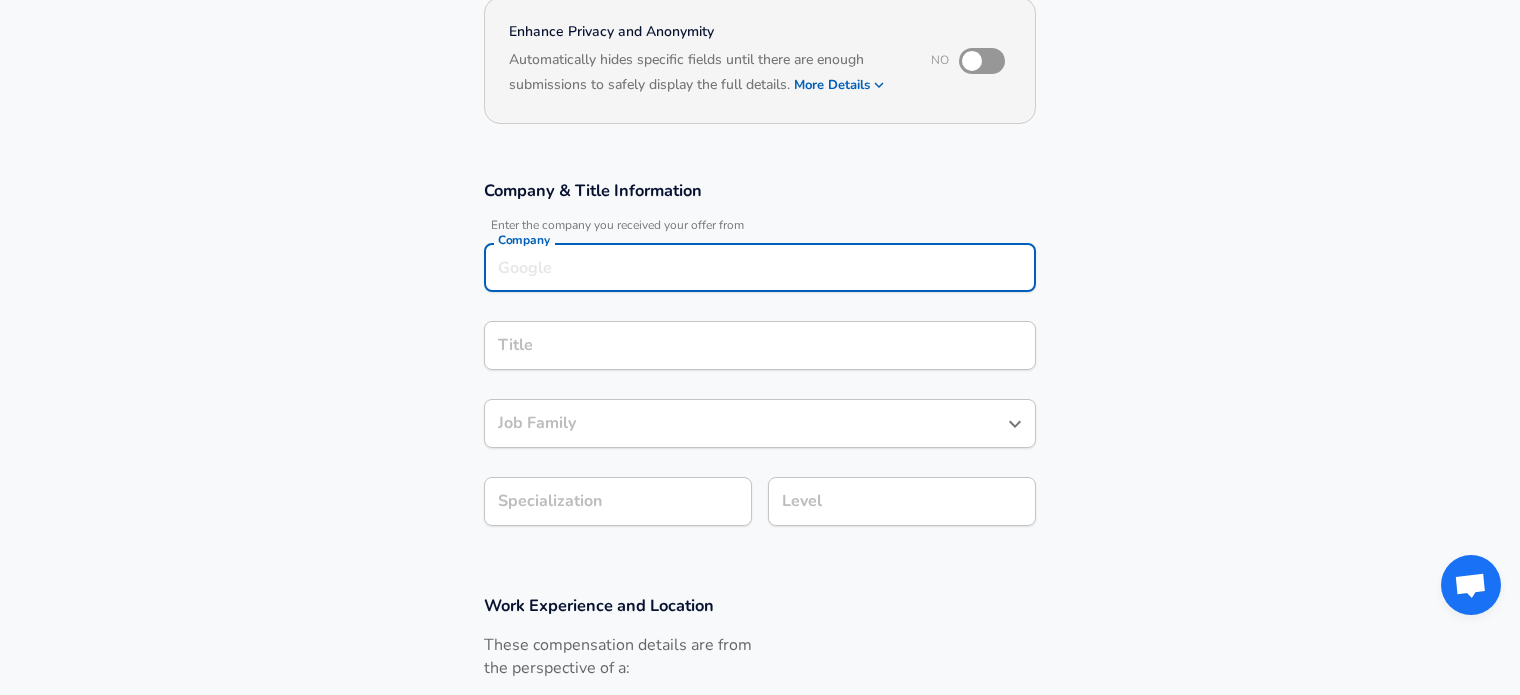 scroll, scrollTop: 220, scrollLeft: 0, axis: vertical 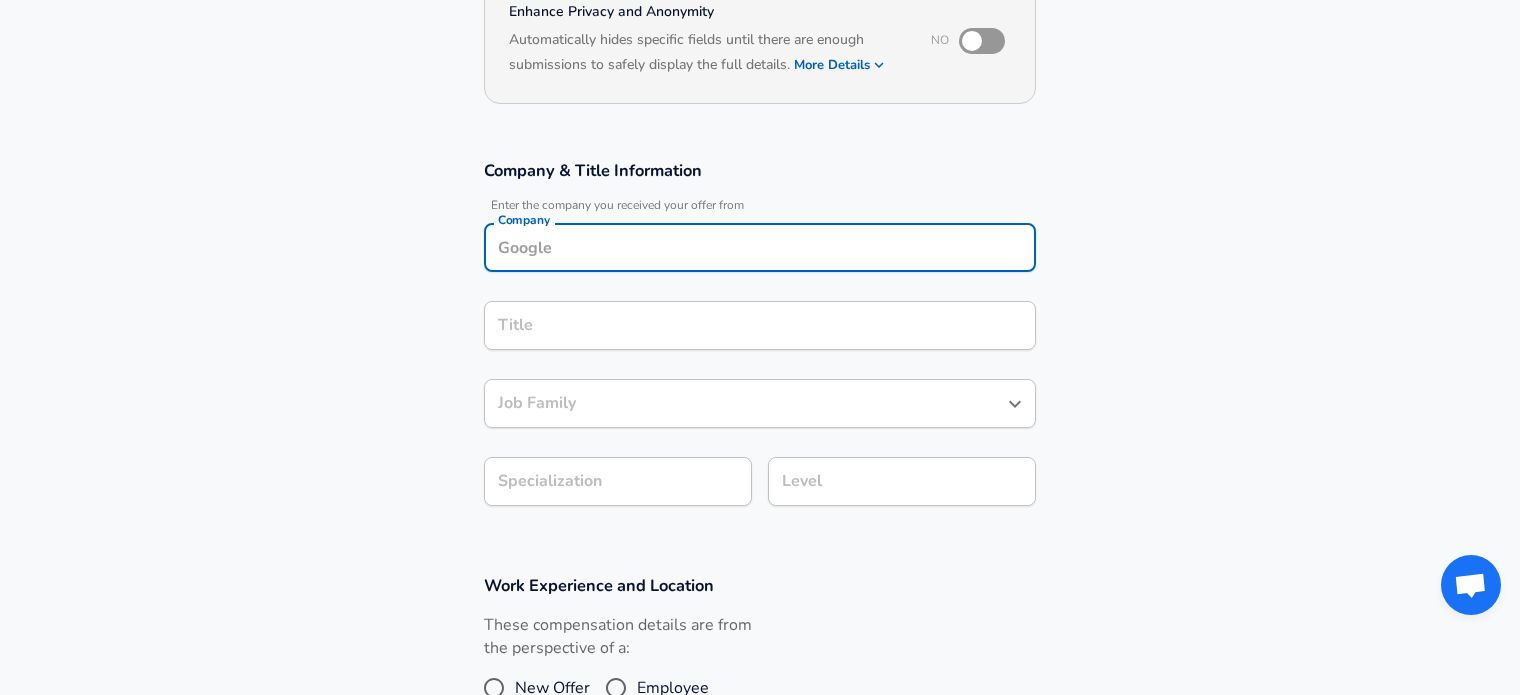 click on "Company" at bounding box center [760, 247] 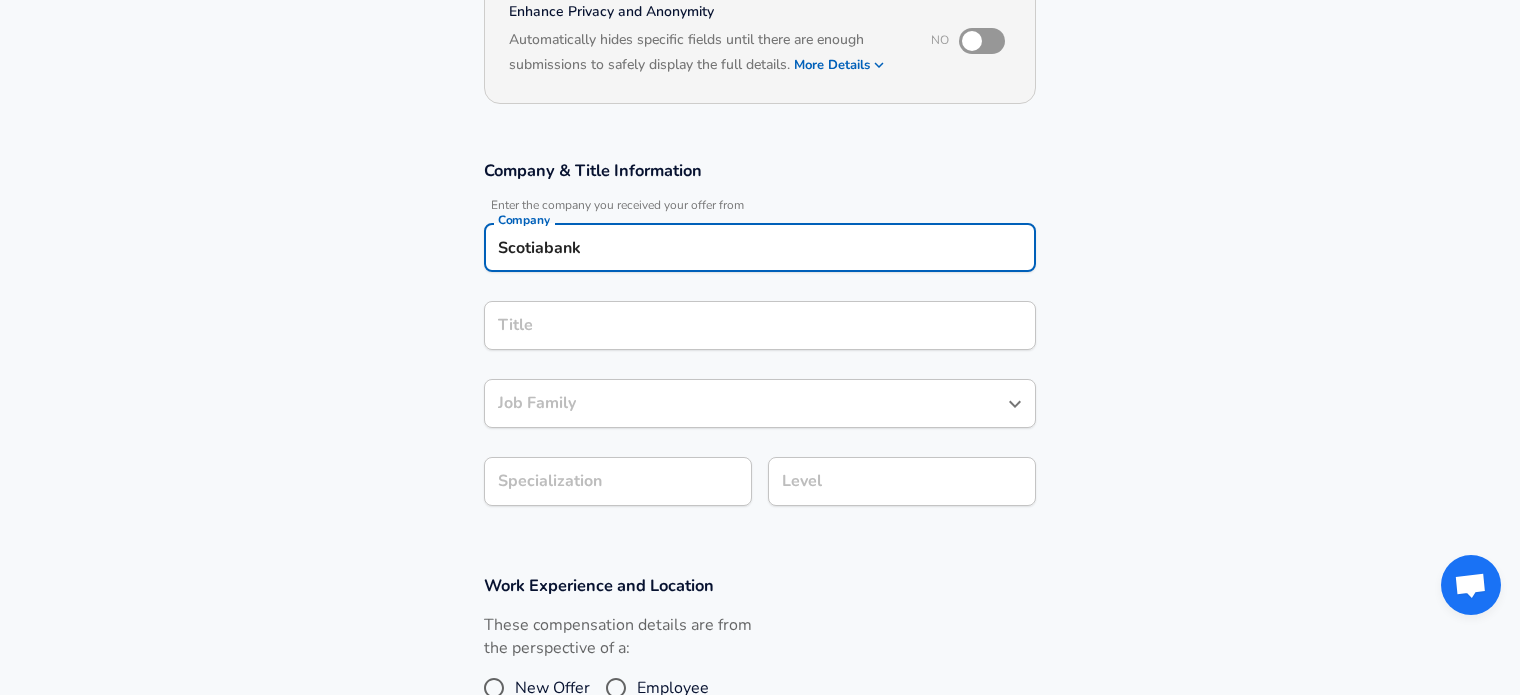 type on "Scotiabank" 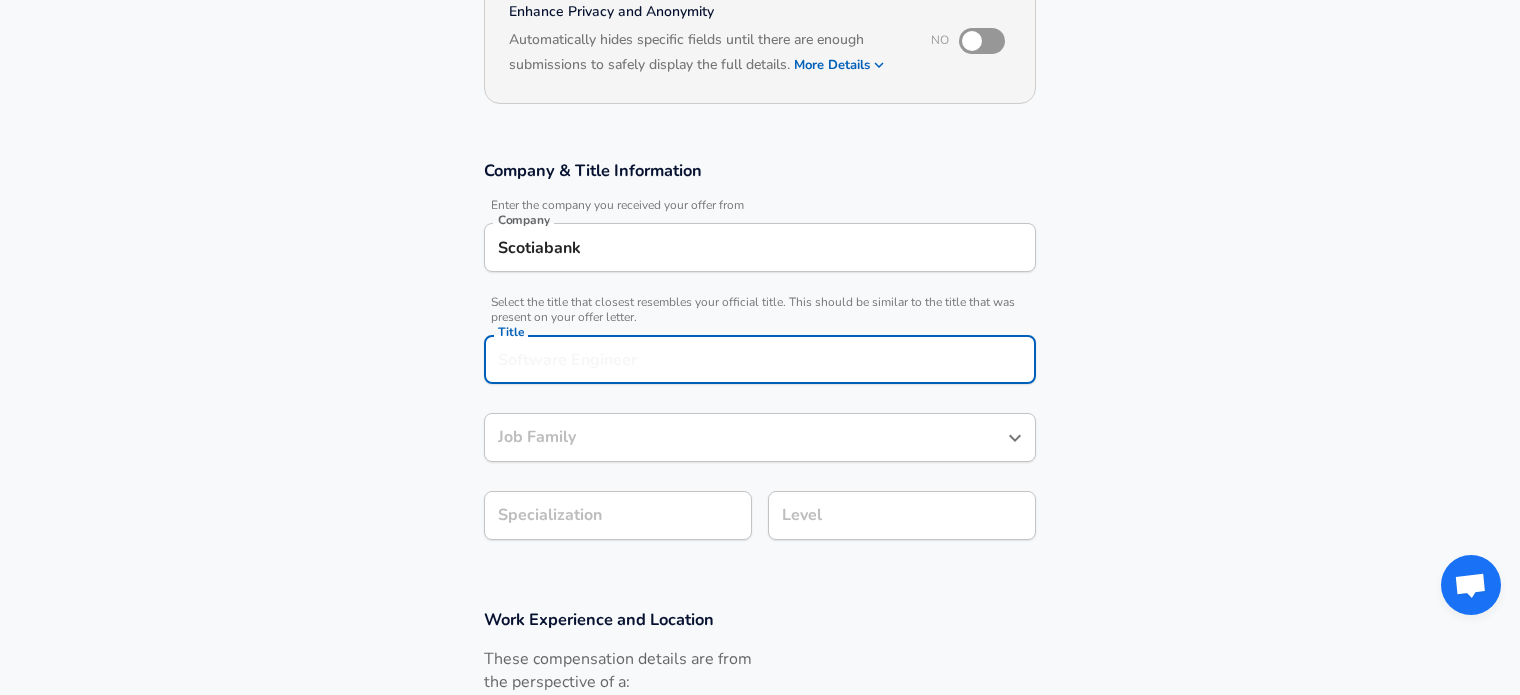 scroll, scrollTop: 260, scrollLeft: 0, axis: vertical 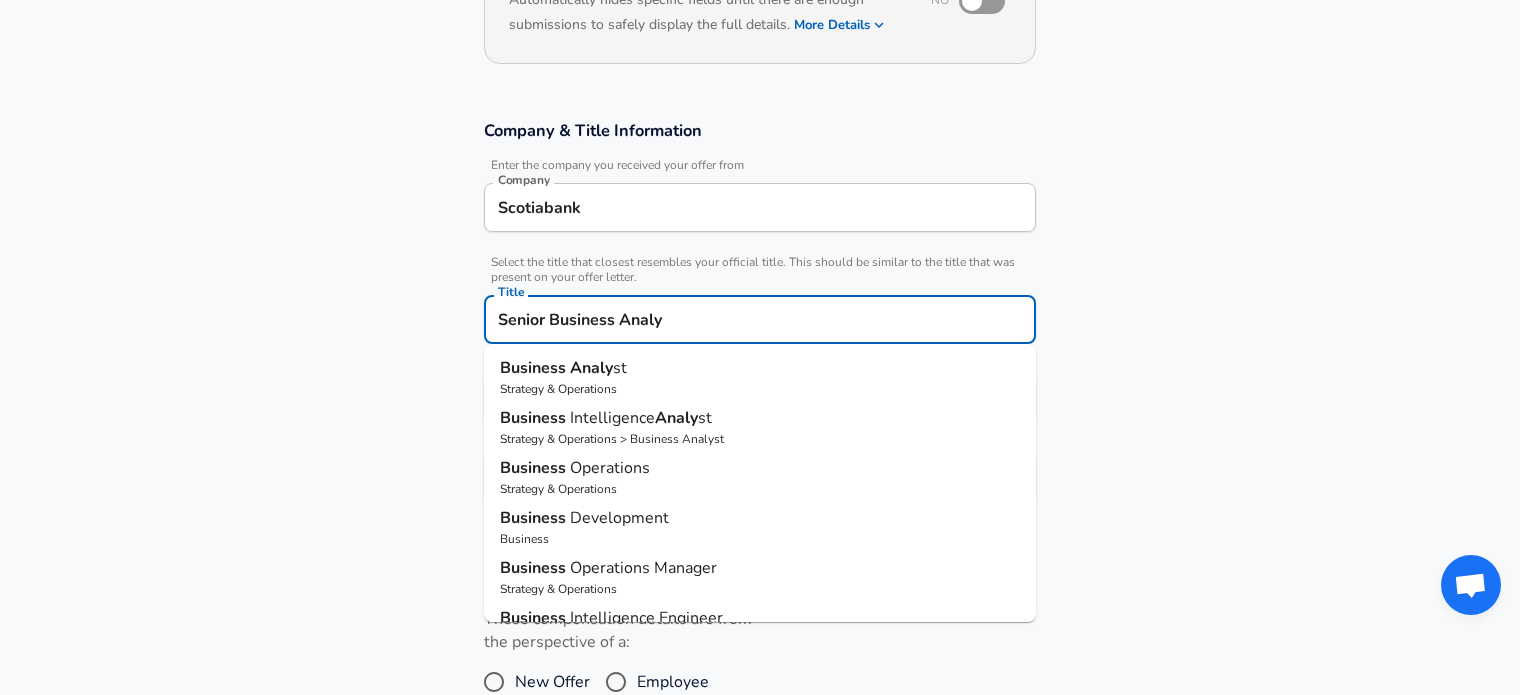 click on "Strategy & Operations" at bounding box center (760, 389) 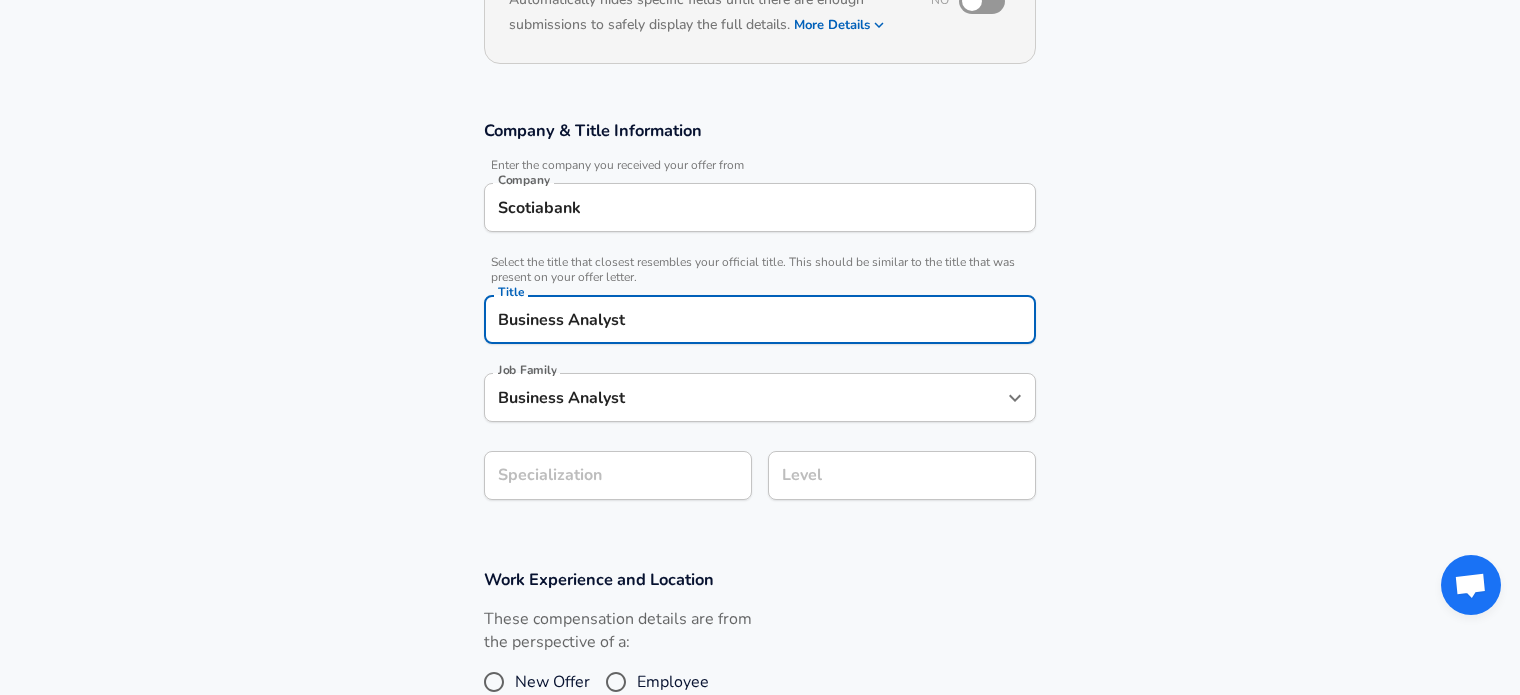 scroll, scrollTop: 0, scrollLeft: 0, axis: both 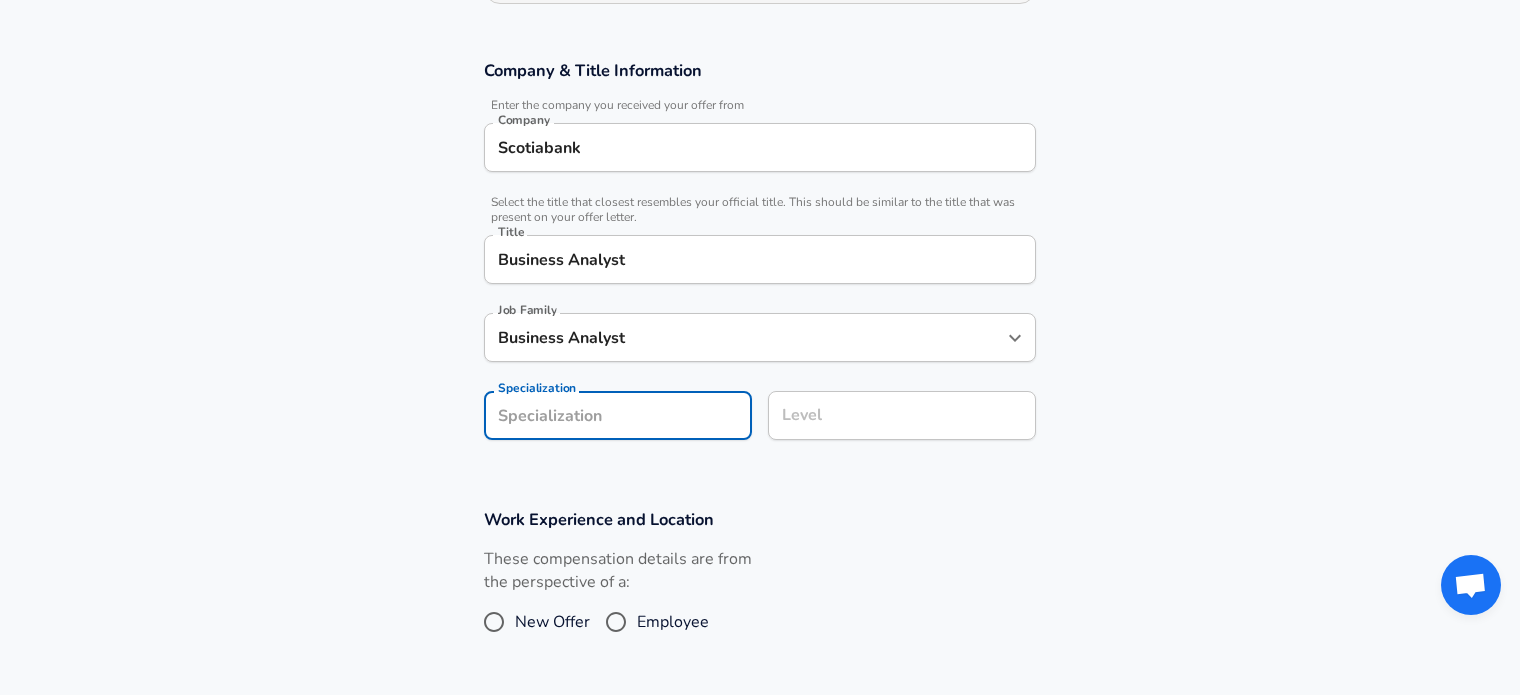 click on "Company & Title Information   Enter the company you received your offer from Company Scotiabank Company   Select the title that closest resembles your official title. This should be similar to the title that was present on your offer letter. Title Business Analyst Title Job Family Business Analyst Job Family Specialization Specialization Level Level" at bounding box center [760, 260] 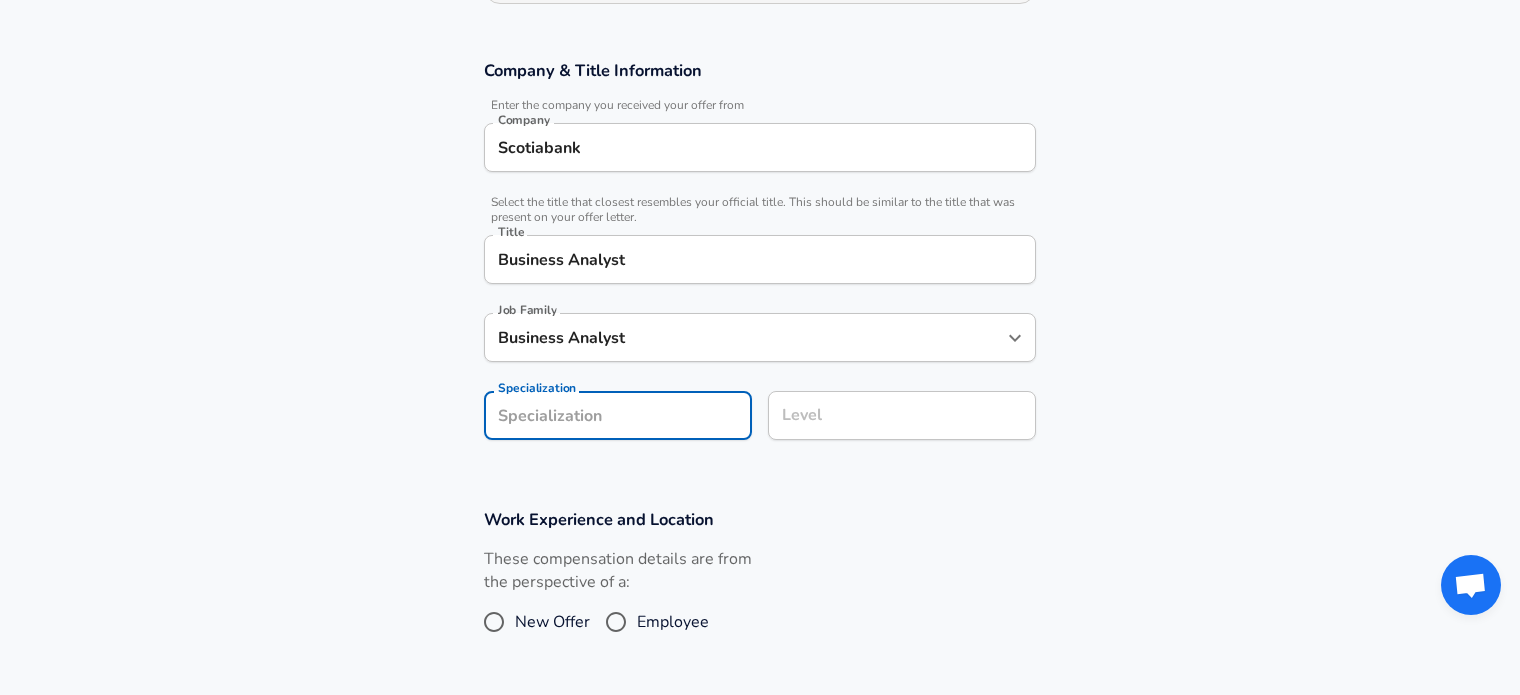 click on "Level" at bounding box center [902, 415] 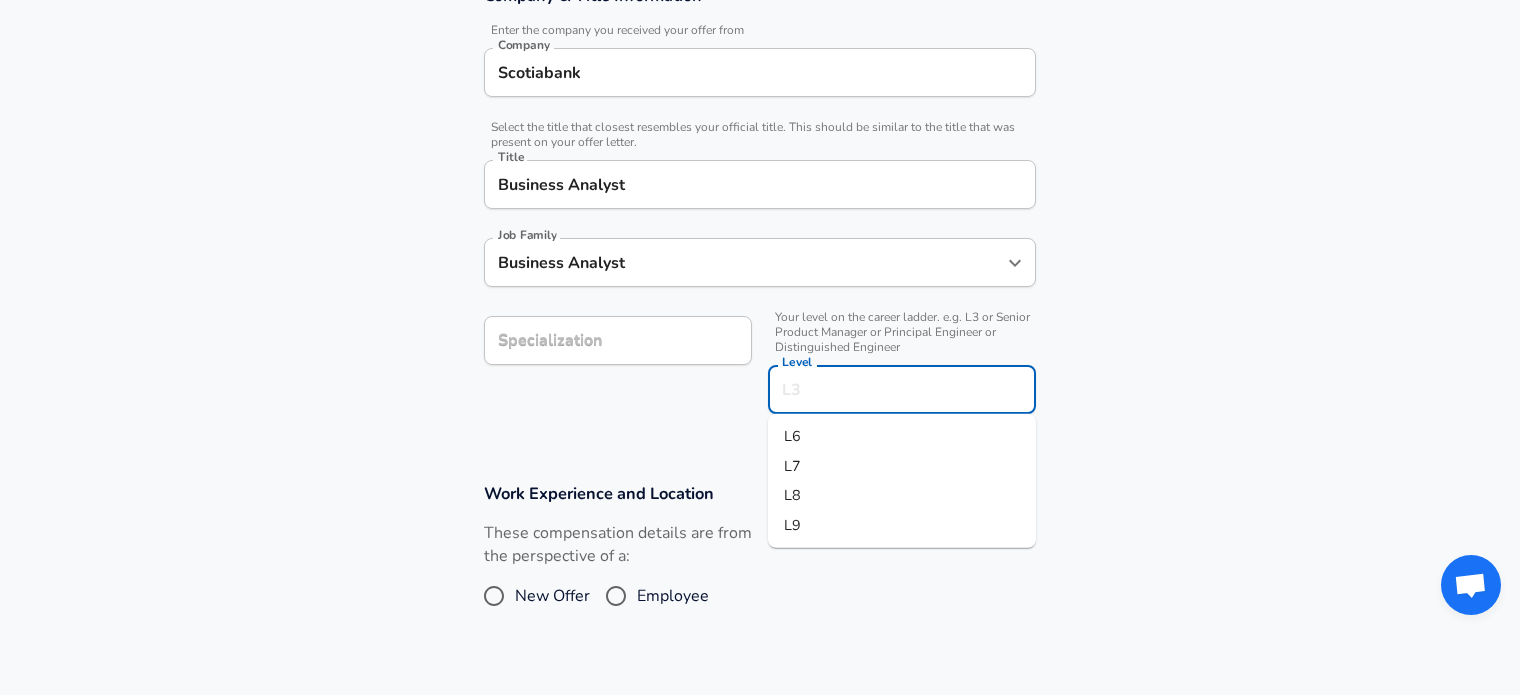 scroll, scrollTop: 360, scrollLeft: 0, axis: vertical 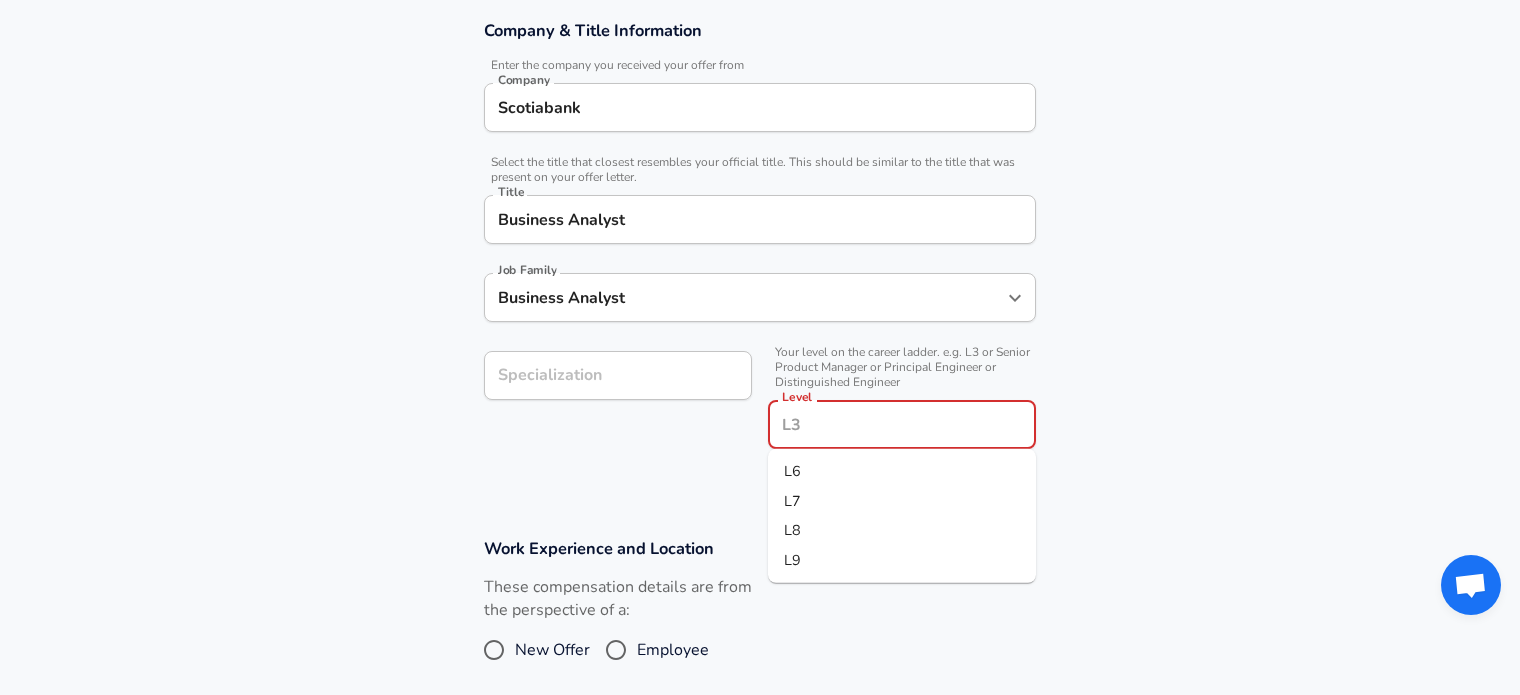 click on "Level" at bounding box center (902, 424) 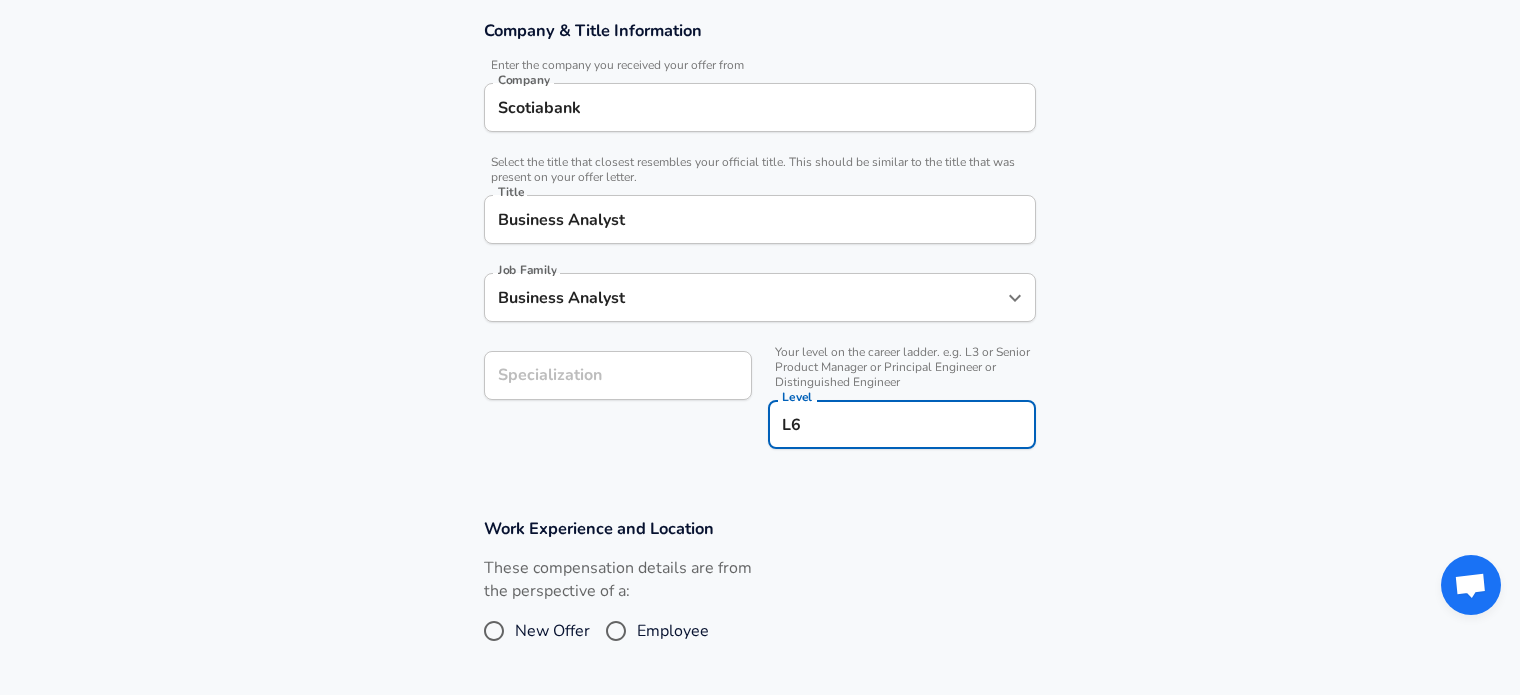 scroll, scrollTop: 460, scrollLeft: 0, axis: vertical 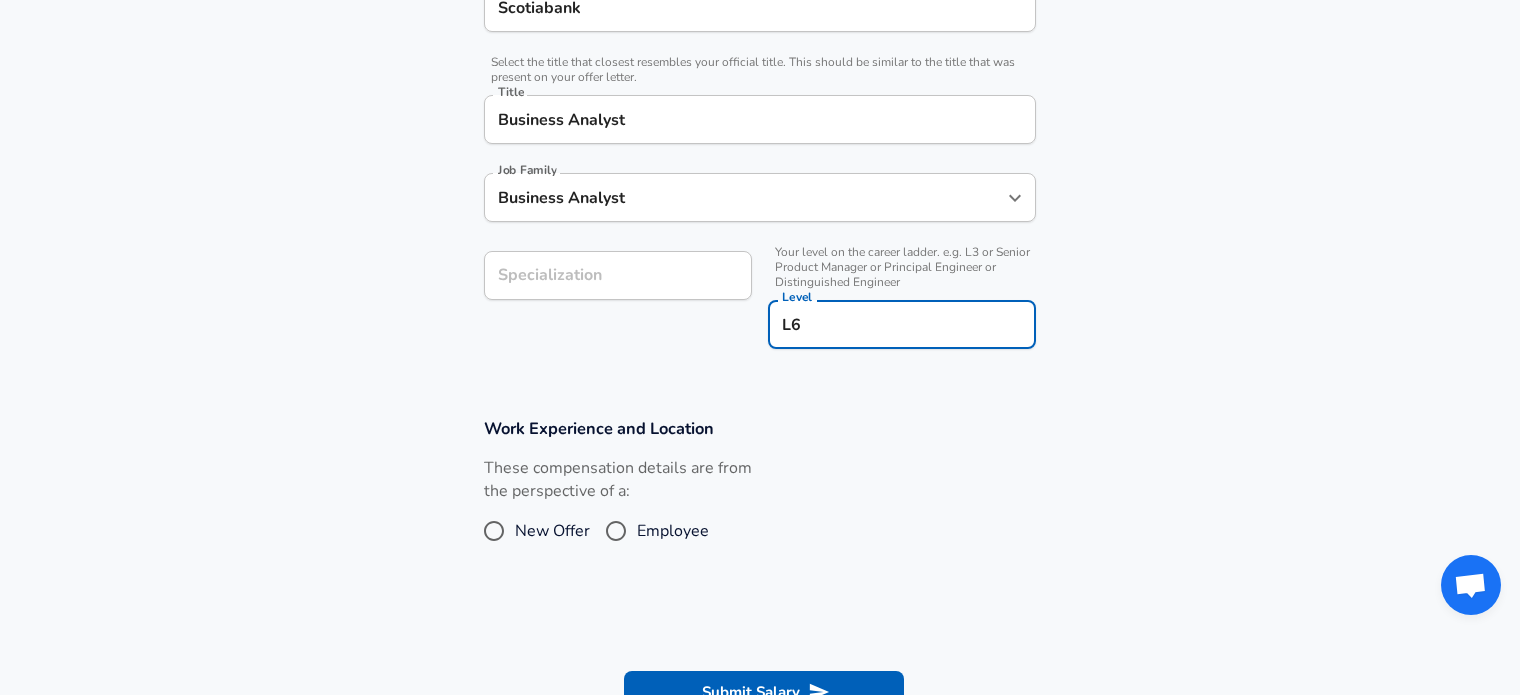 click on "Your level on the career ladder. e.g. L3 or Senior Product Manager or Principal Engineer or Distinguished Engineer" at bounding box center (902, 267) 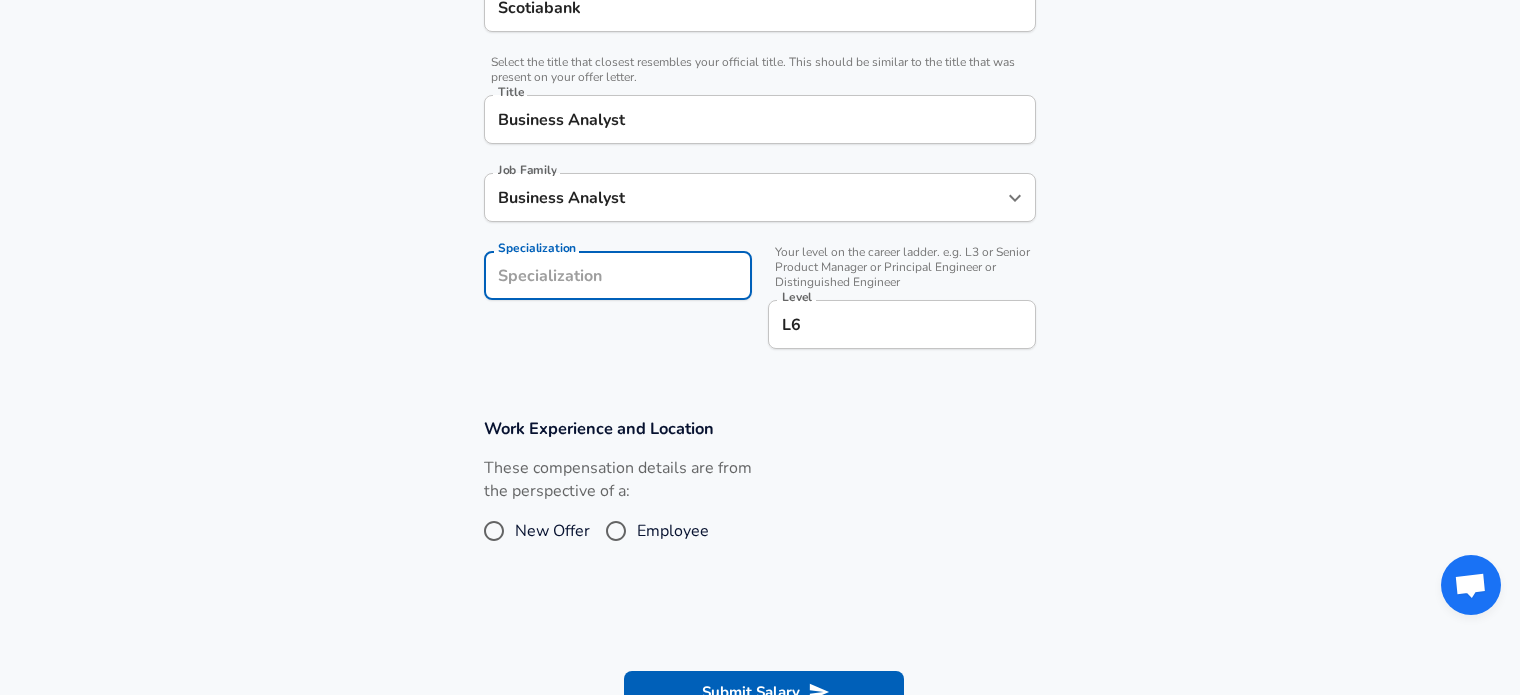 click on "Specialization" at bounding box center [618, 275] 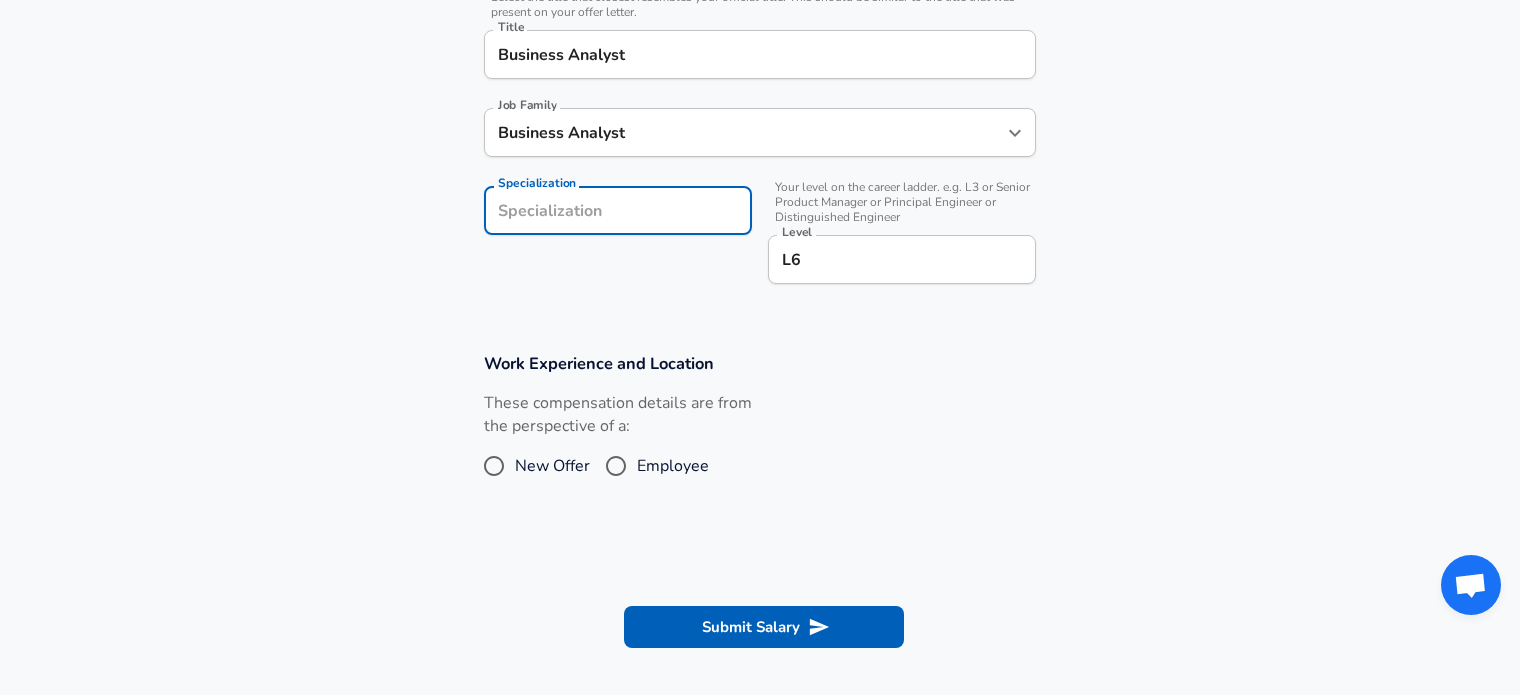 scroll, scrollTop: 560, scrollLeft: 0, axis: vertical 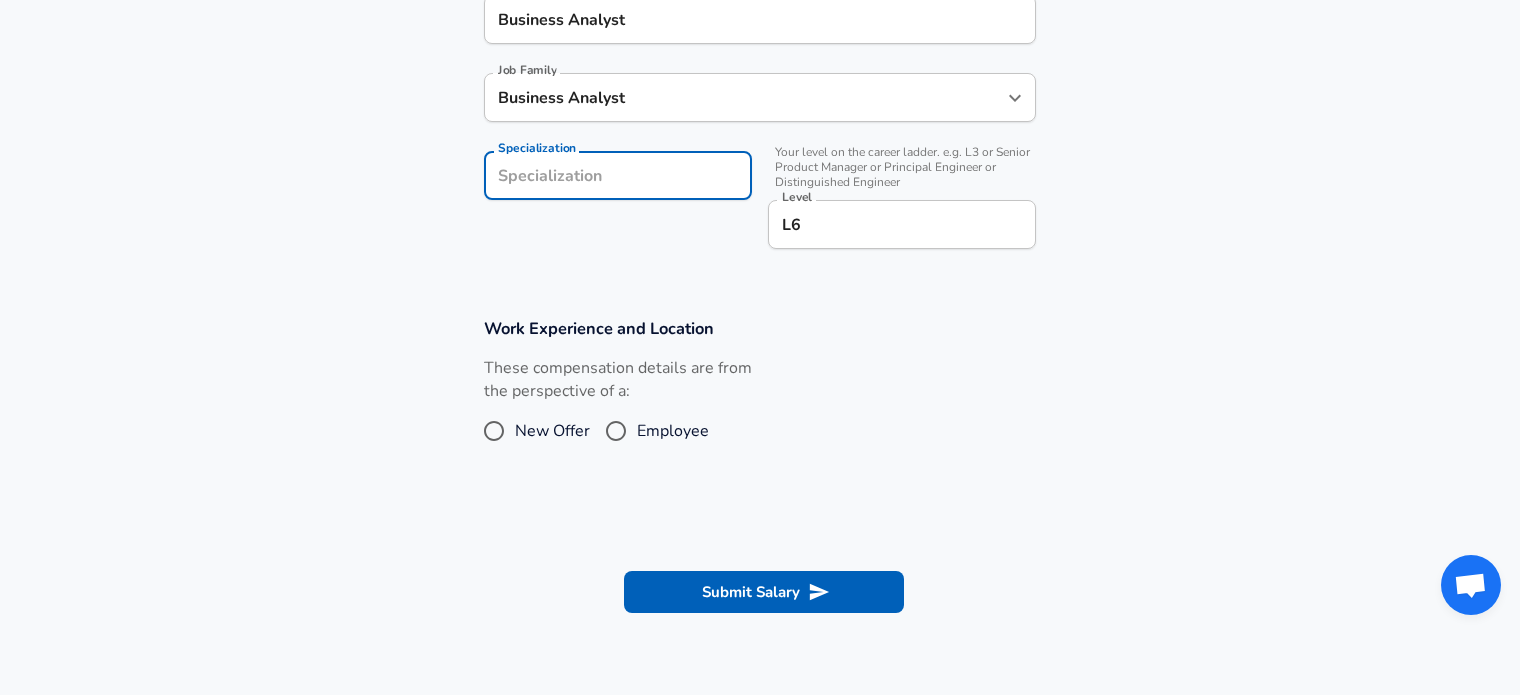 click on "Employee" at bounding box center (673, 431) 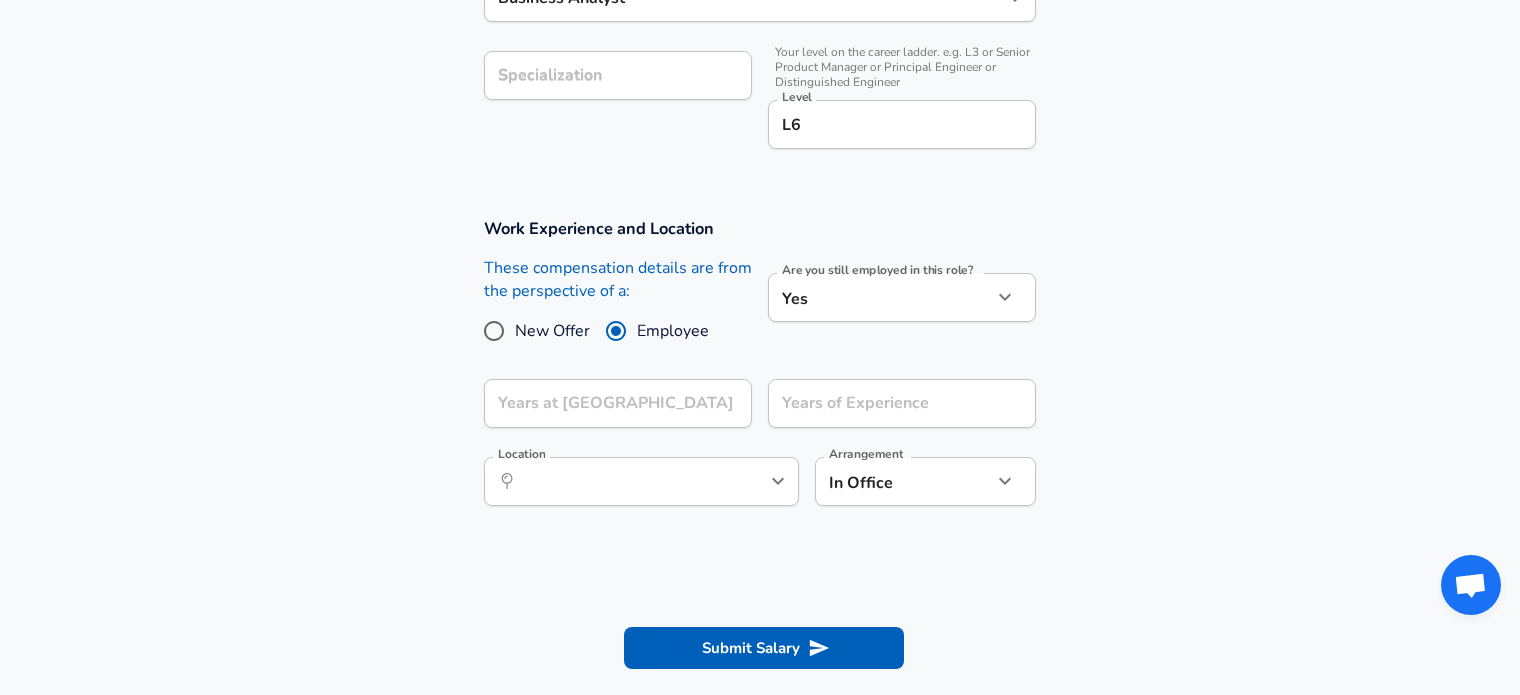 scroll, scrollTop: 760, scrollLeft: 0, axis: vertical 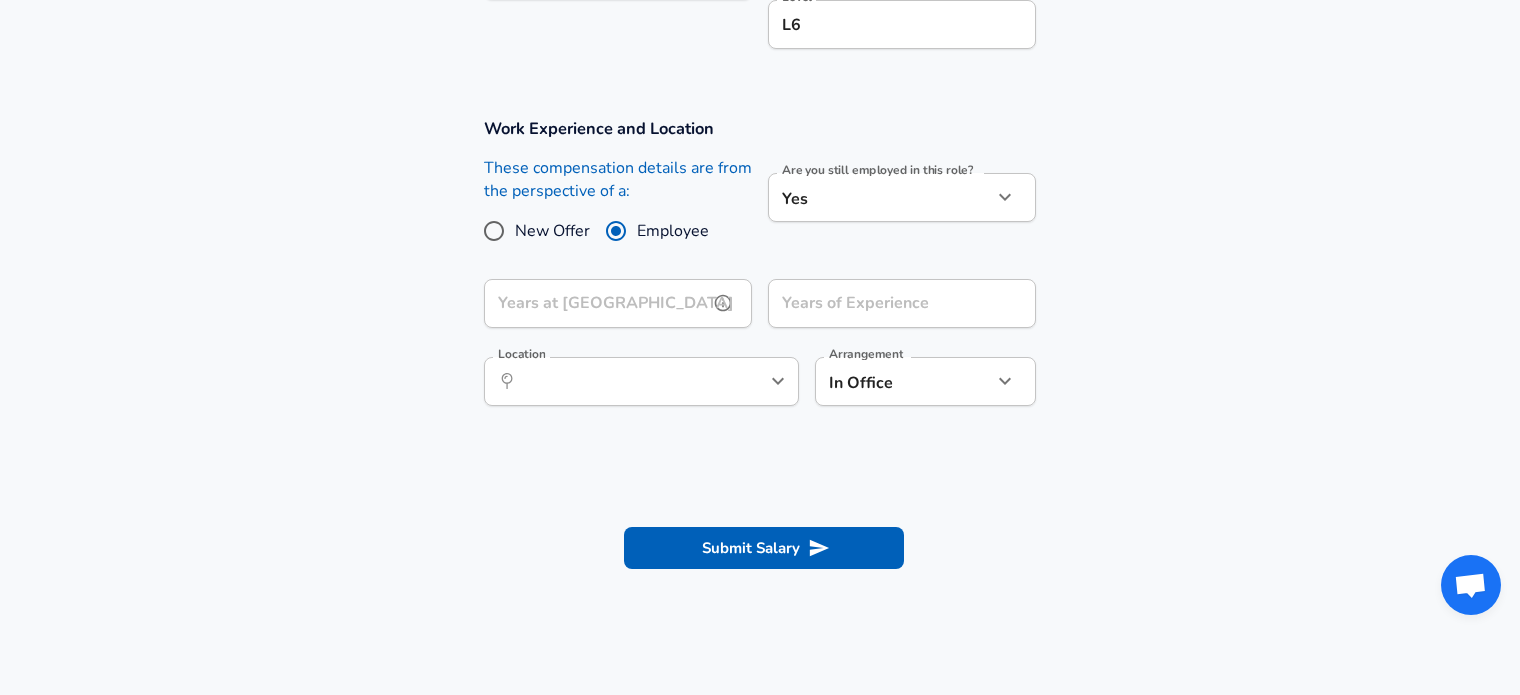 click on "Years at [GEOGRAPHIC_DATA]" at bounding box center (596, 303) 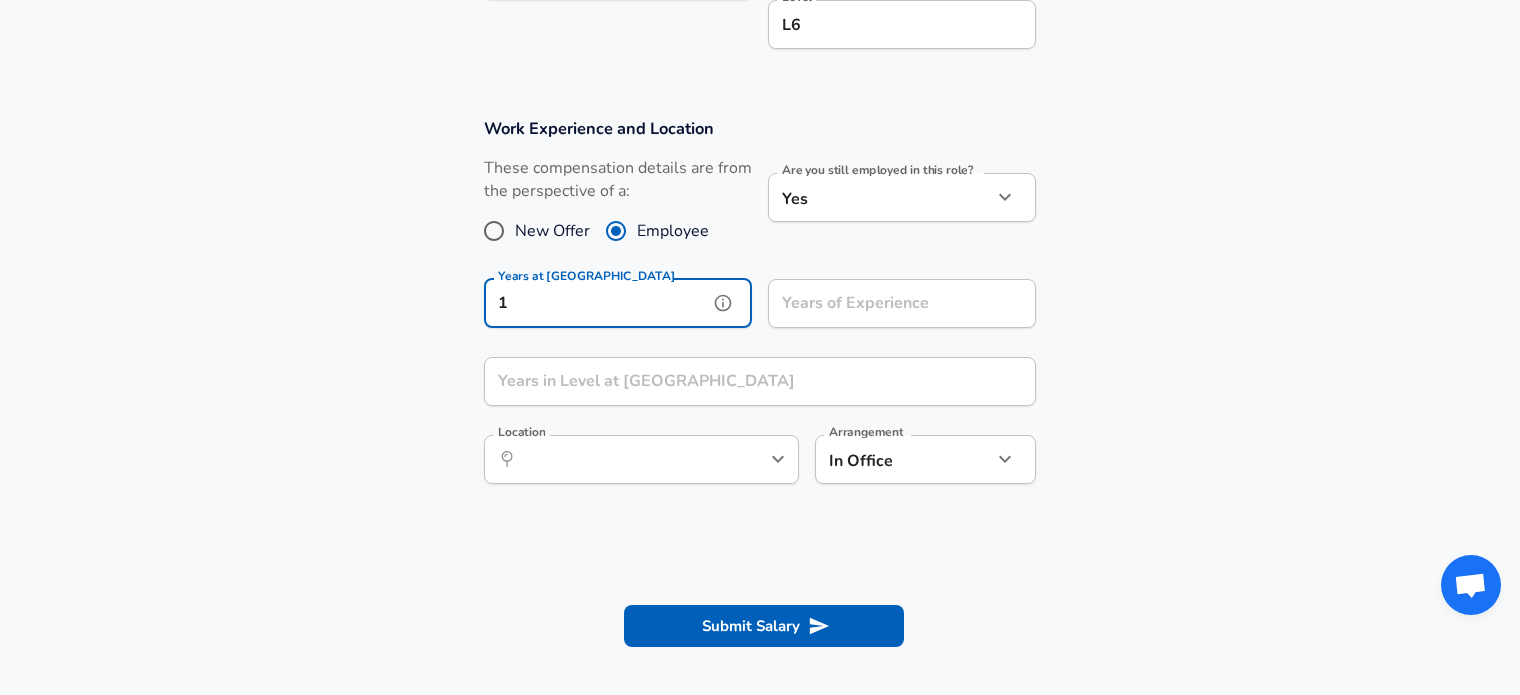 type on "1" 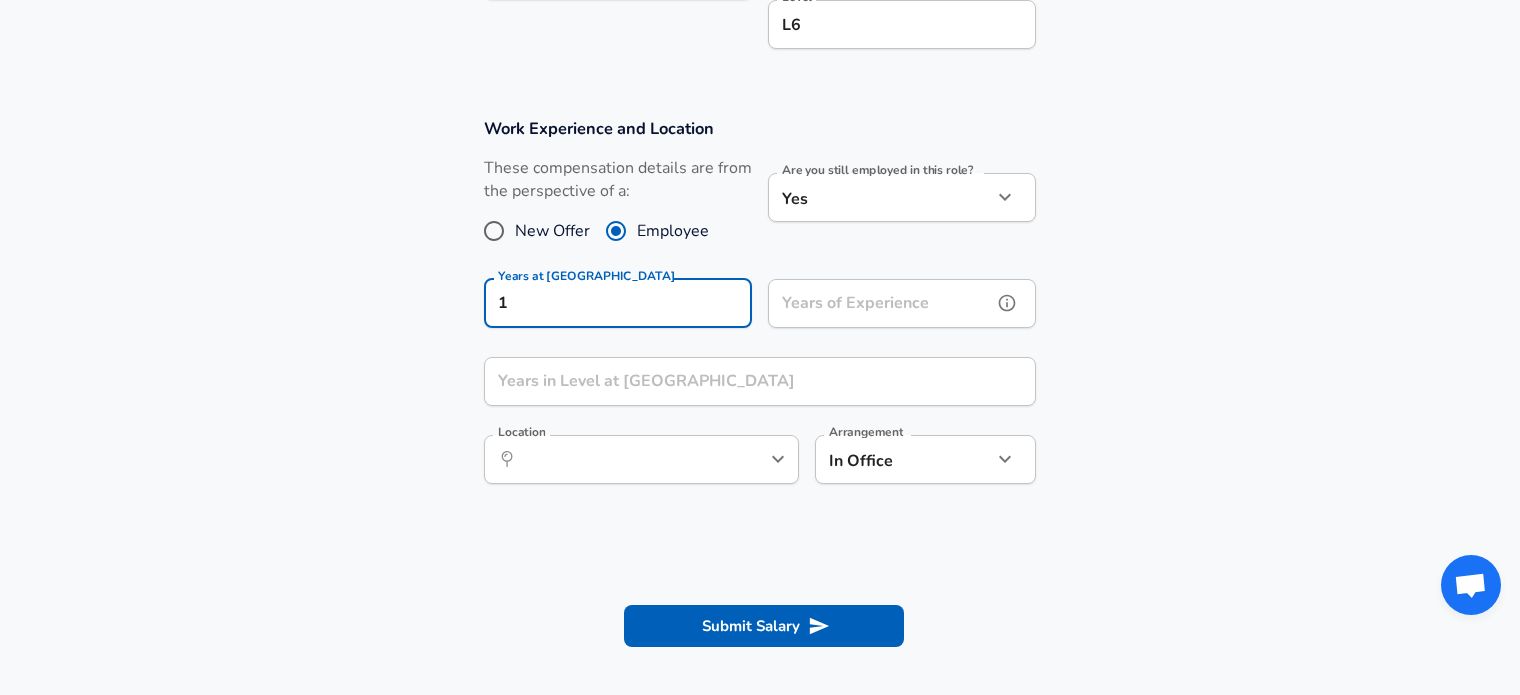 click on "Years of Experience" at bounding box center (880, 303) 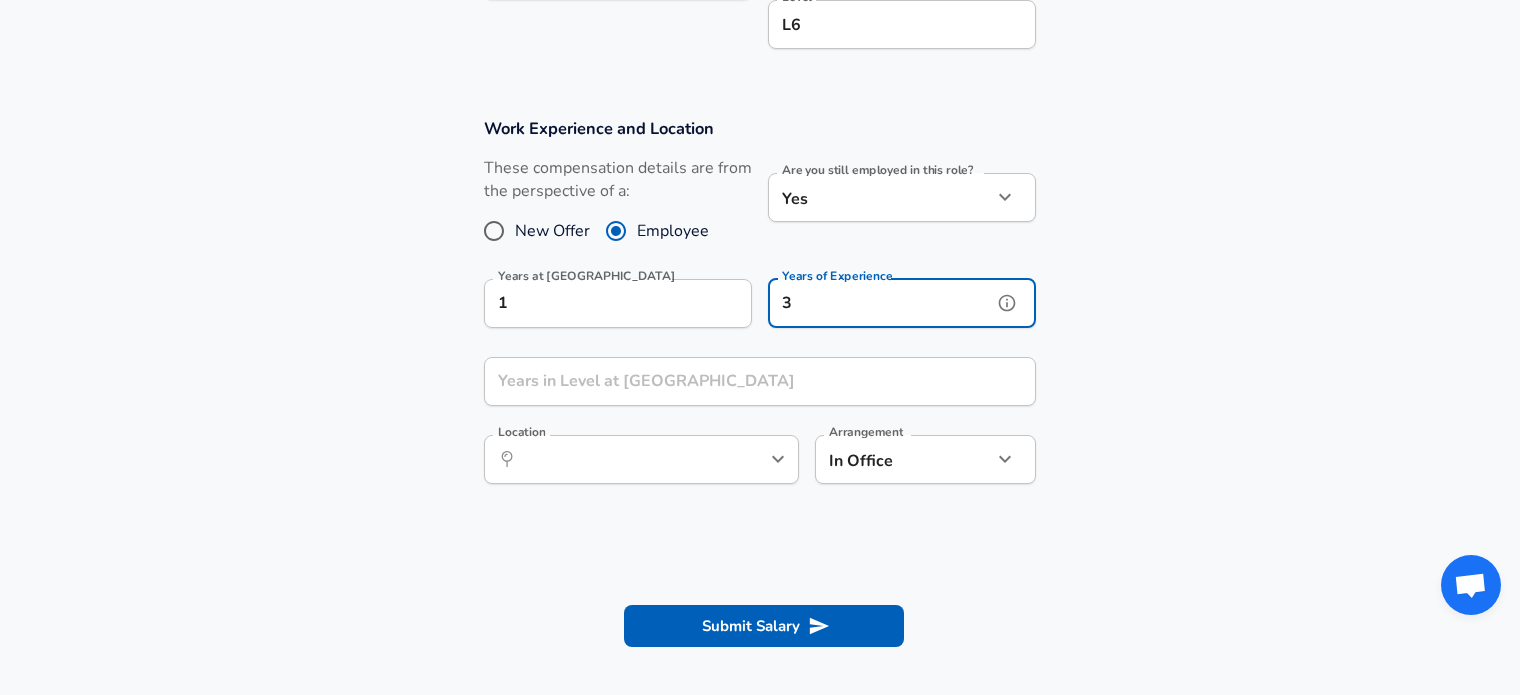 type on "3" 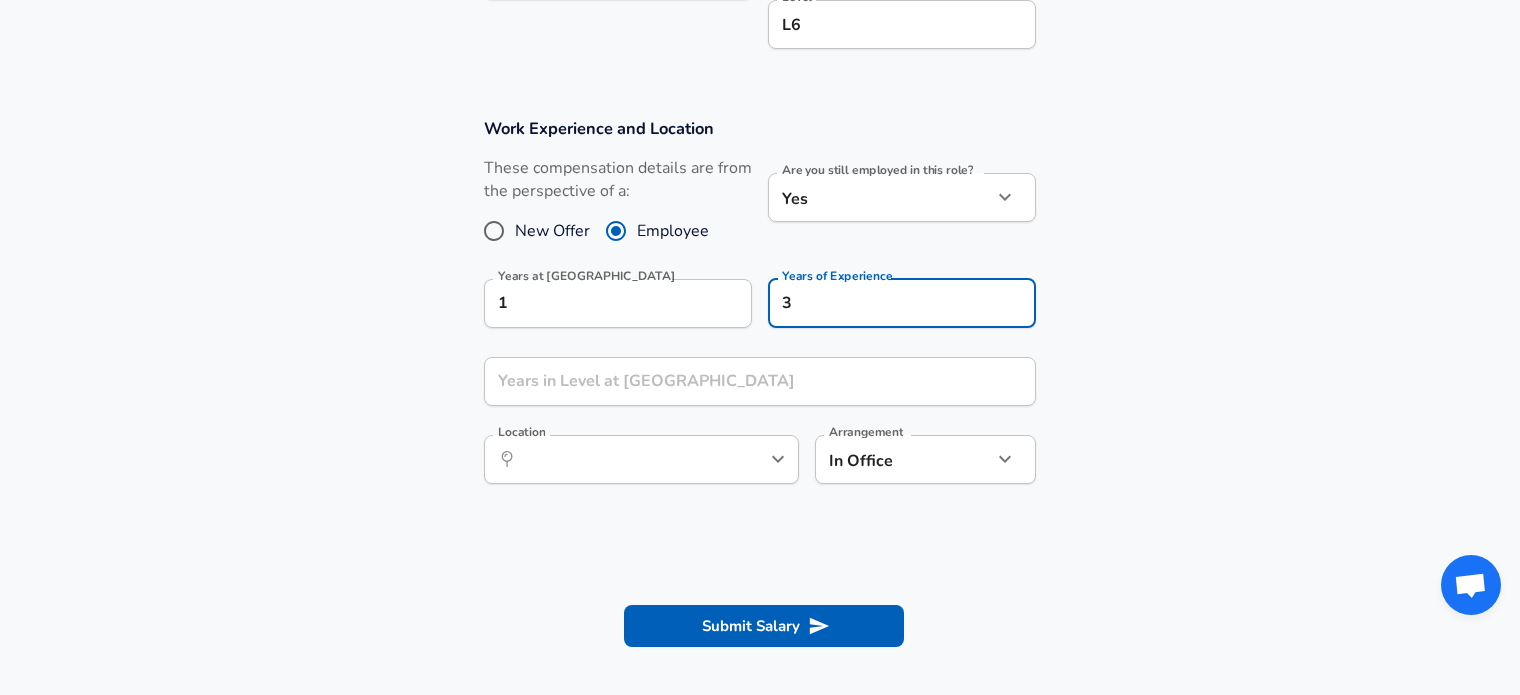 click on "Work Experience and Location These compensation details are from the perspective of a: New Offer Employee Are you still employed in this role? Yes yes Are you still employed in this role? Years at [GEOGRAPHIC_DATA] 1 Years at [GEOGRAPHIC_DATA] Years of Experience 3 Years of Experience Years in Level at [GEOGRAPHIC_DATA] Years in Level at [GEOGRAPHIC_DATA] Location ​ Location Arrangement In Office office Arrangement" at bounding box center (760, 311) 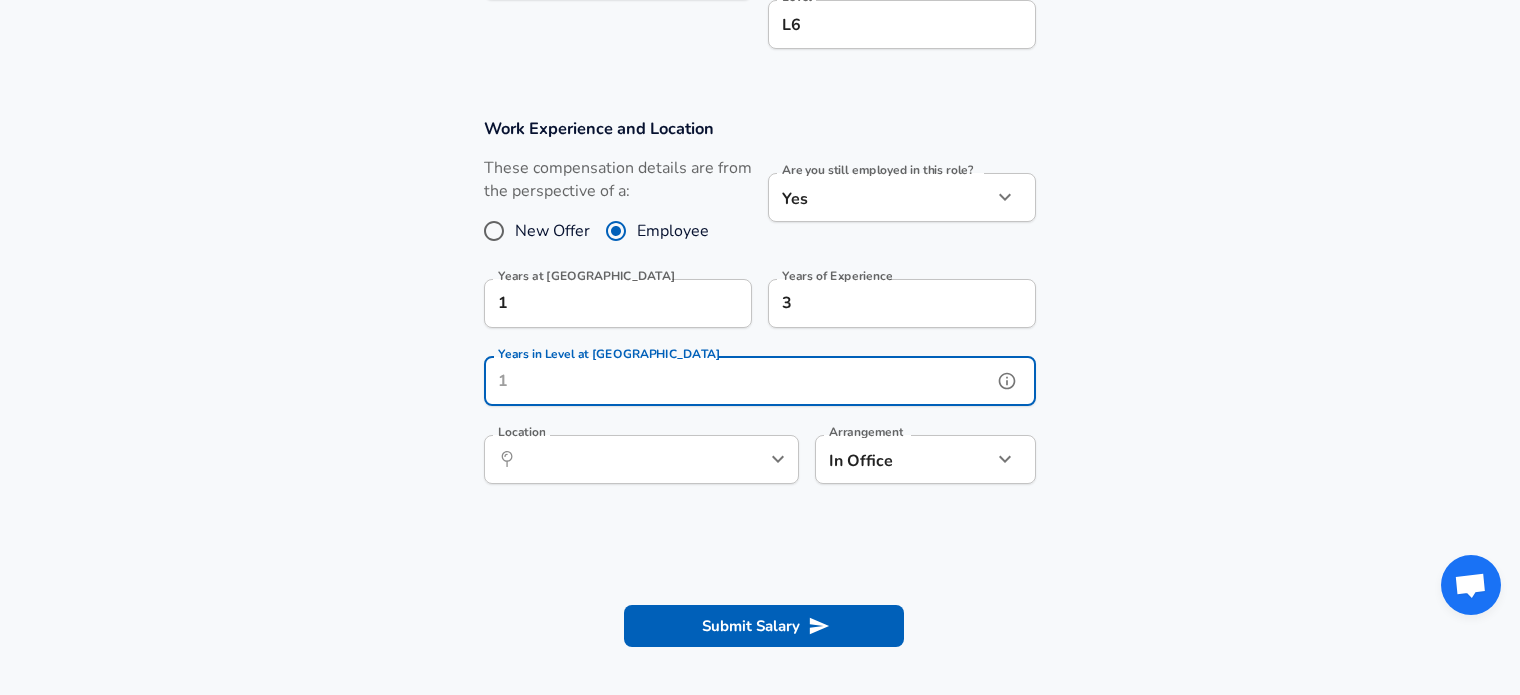 click on "Years in Level at [GEOGRAPHIC_DATA]" at bounding box center (738, 381) 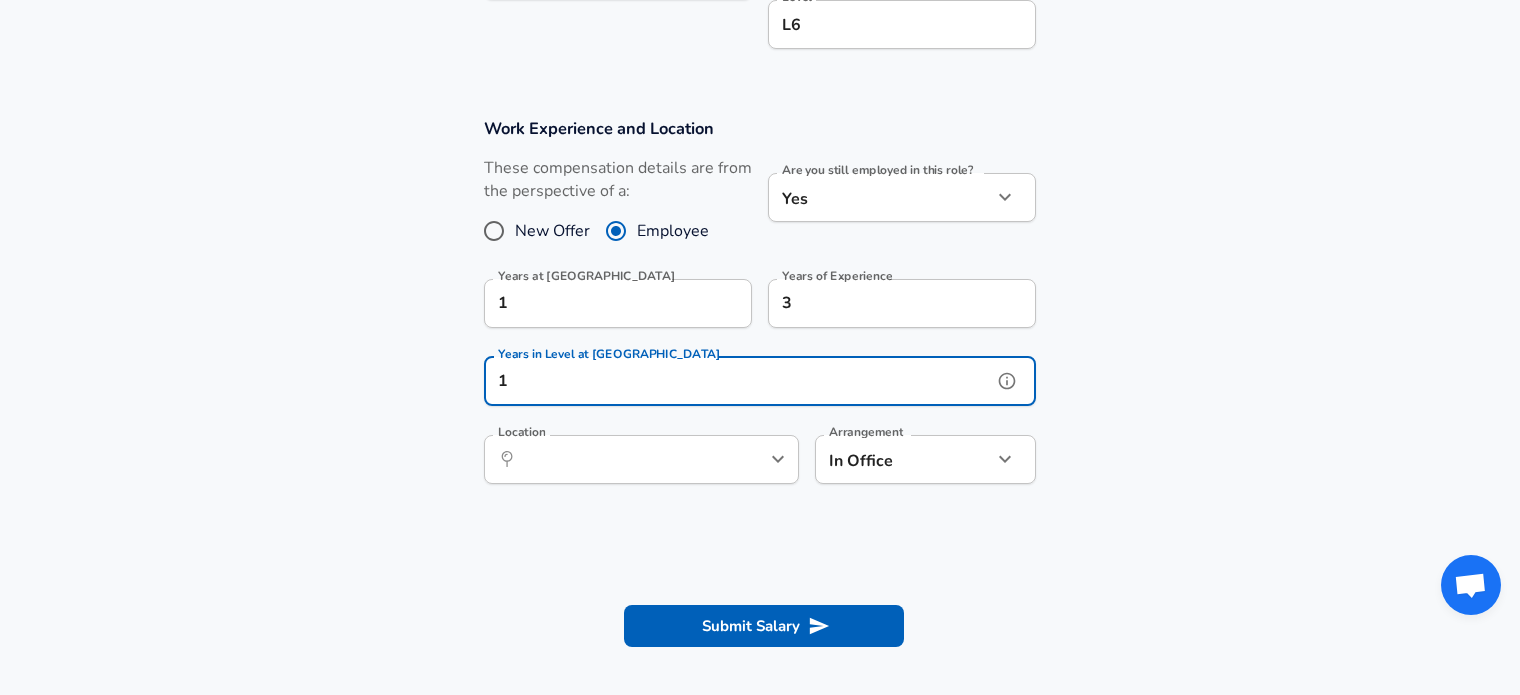 type on "1" 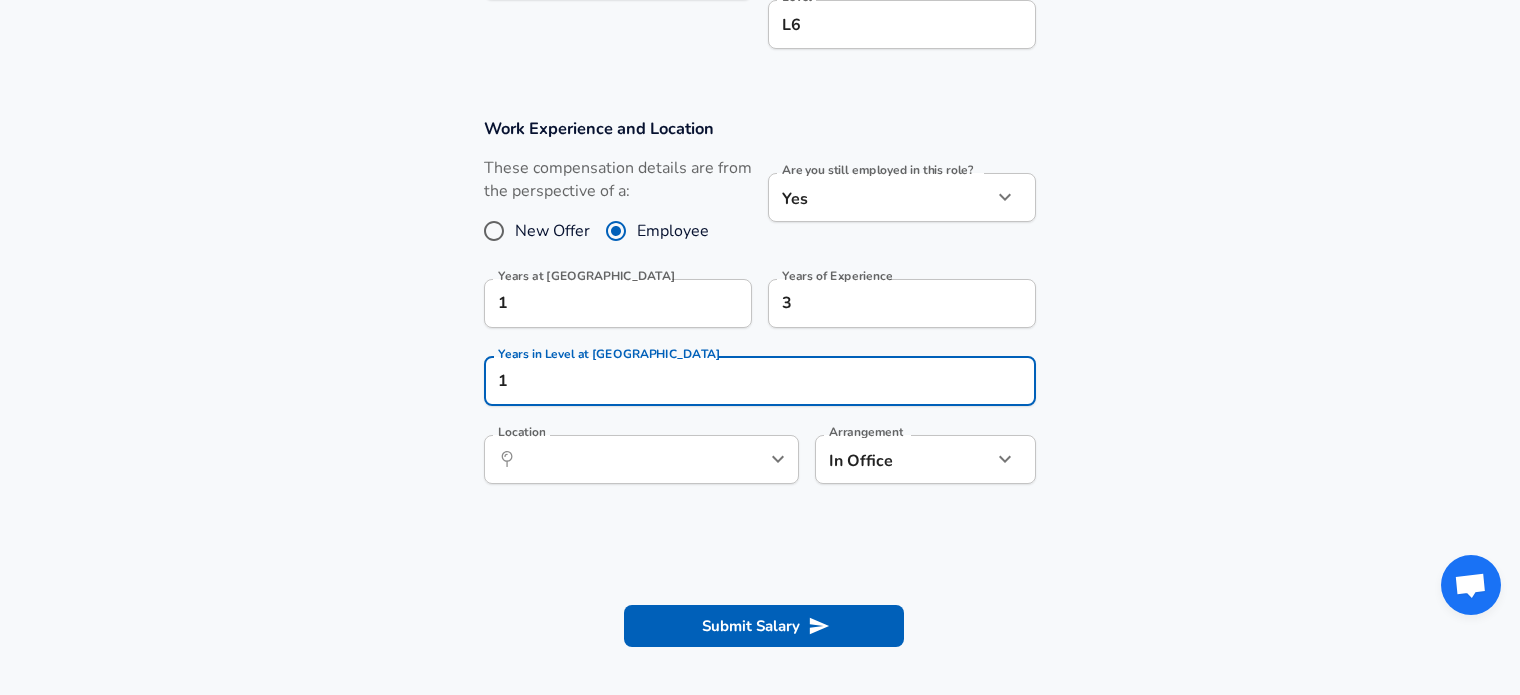 click on "Work Experience and Location These compensation details are from the perspective of a: New Offer Employee Are you still employed in this role? Yes yes Are you still employed in this role? Years at [GEOGRAPHIC_DATA] 1 Years at [GEOGRAPHIC_DATA] Years of Experience 3 Years of Experience Years in Level at [GEOGRAPHIC_DATA] 1 Years in Level at [GEOGRAPHIC_DATA] Location ​ Location Arrangement In Office office Arrangement" at bounding box center [760, 311] 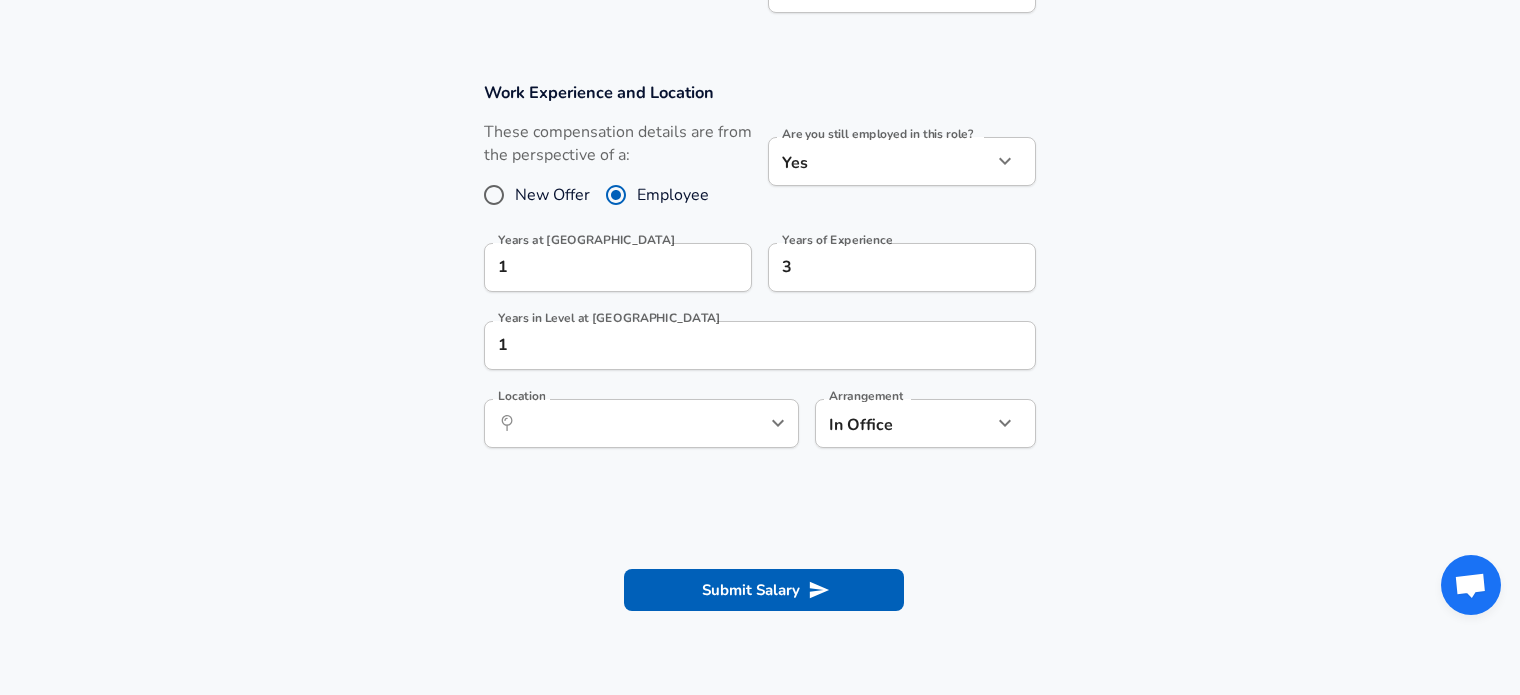 scroll, scrollTop: 860, scrollLeft: 0, axis: vertical 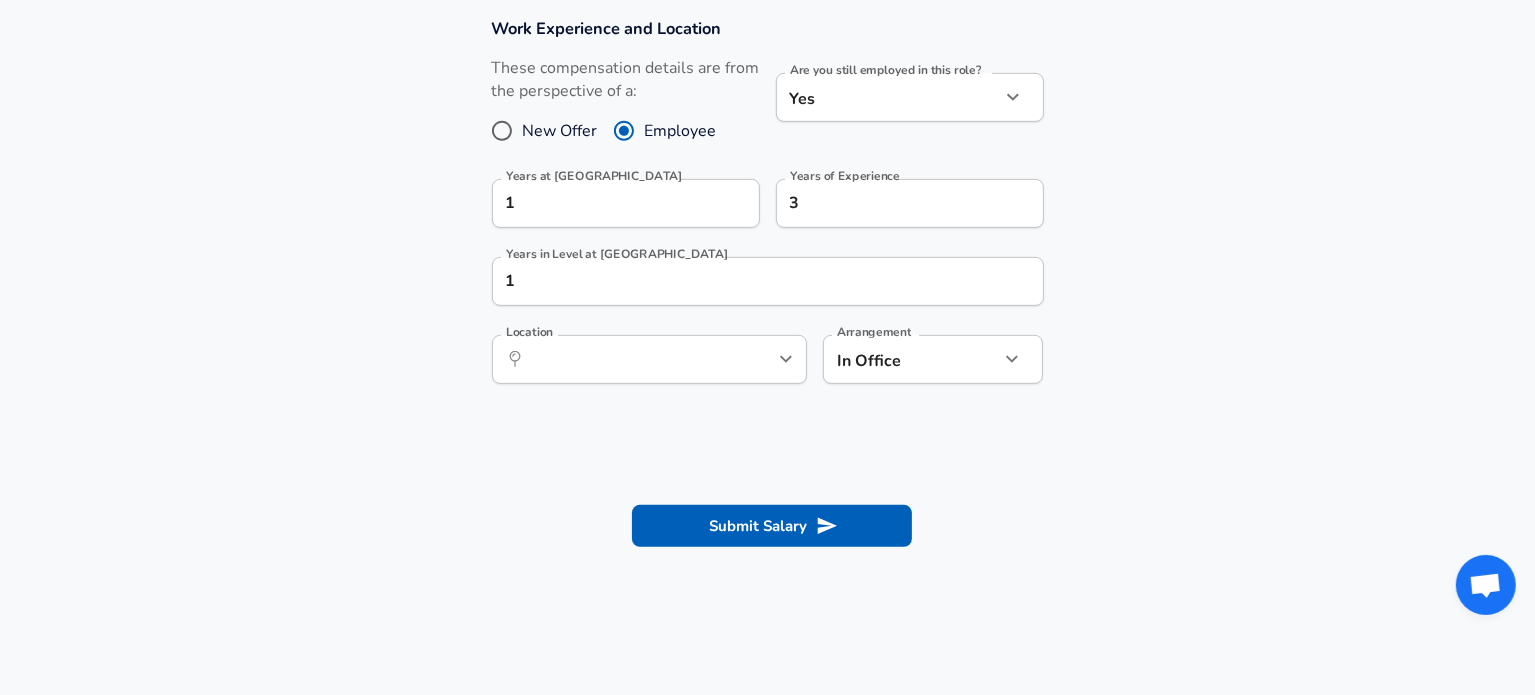 click on "Restart Add Your Salary Upload your offer letter   to verify your submission Enhance Privacy and Anonymity No Automatically hides specific fields until there are enough submissions to safely display the full details.   More Details Based on your submission and the data points that we have already collected, we will automatically hide and anonymize specific fields if there aren't enough data points to remain sufficiently anonymous. Company & Title Information   Enter the company you received your offer from Company Scotiabank Company   Select the title that closest resembles your official title. This should be similar to the title that was present on your offer letter. Title Business Analyst Title Job Family Business Analyst Job Family Specialization Specialization   Your level on the career ladder. e.g. L3 or Senior Product Manager or Principal Engineer or Distinguished Engineer Level L6 Level Work Experience and Location These compensation details are from the perspective of a: New Offer Employee Yes yes 1 3" at bounding box center [767, -513] 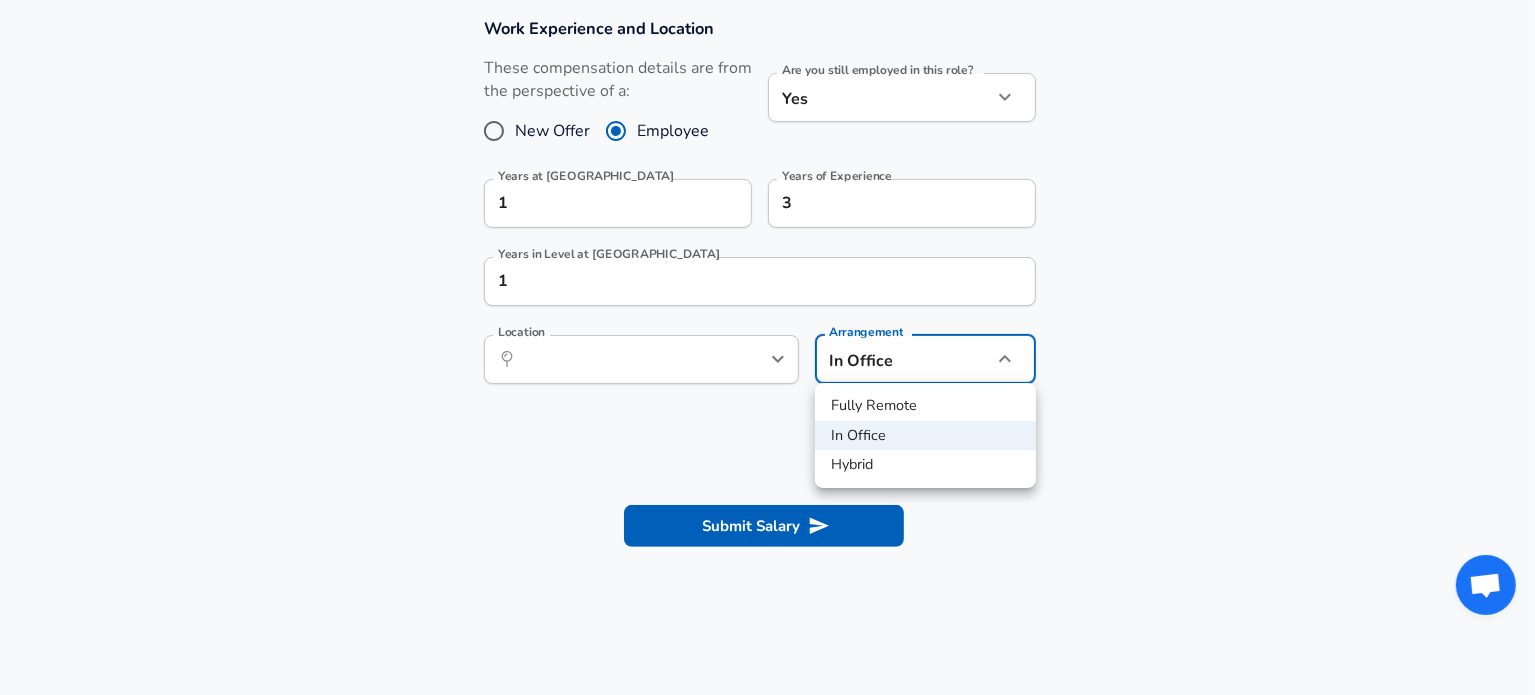 click on "Hybrid" at bounding box center [925, 465] 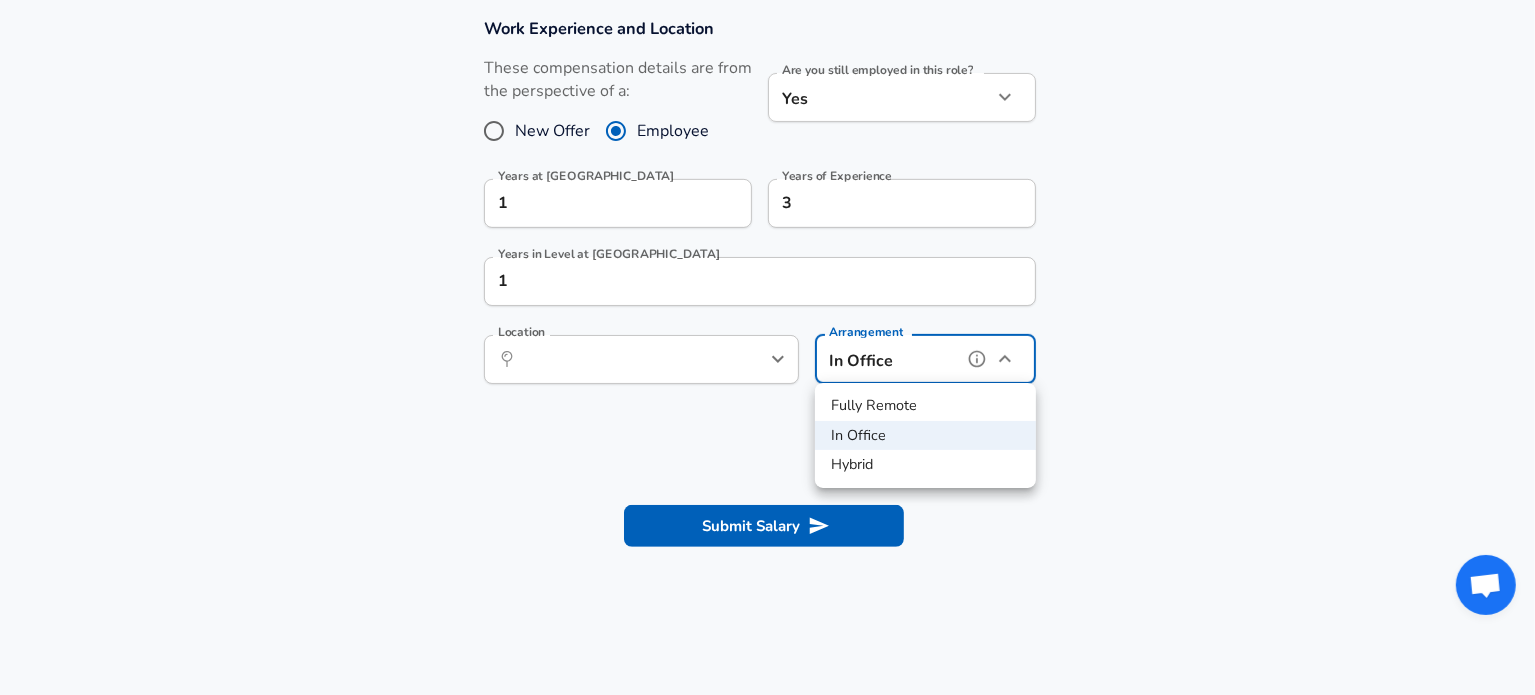 type on "hybrid" 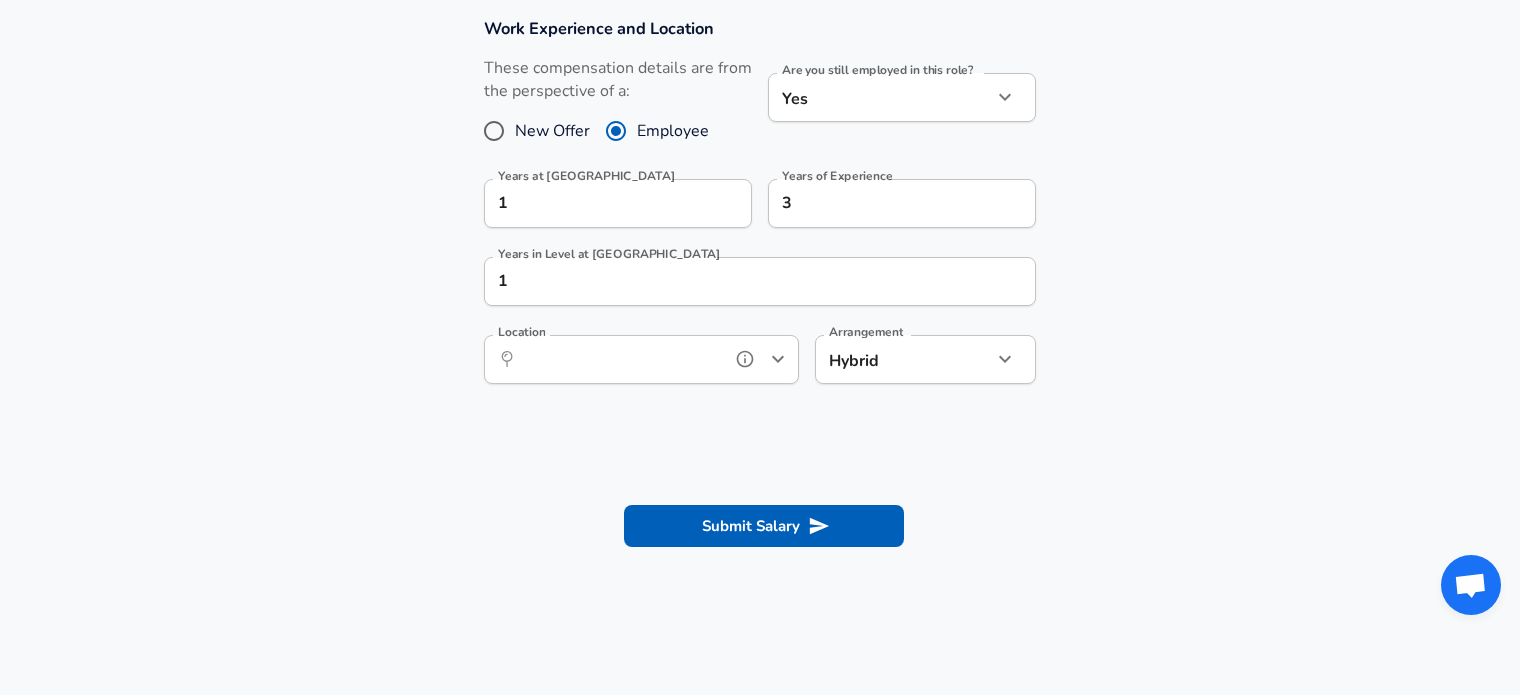 click on "Location" at bounding box center [619, 359] 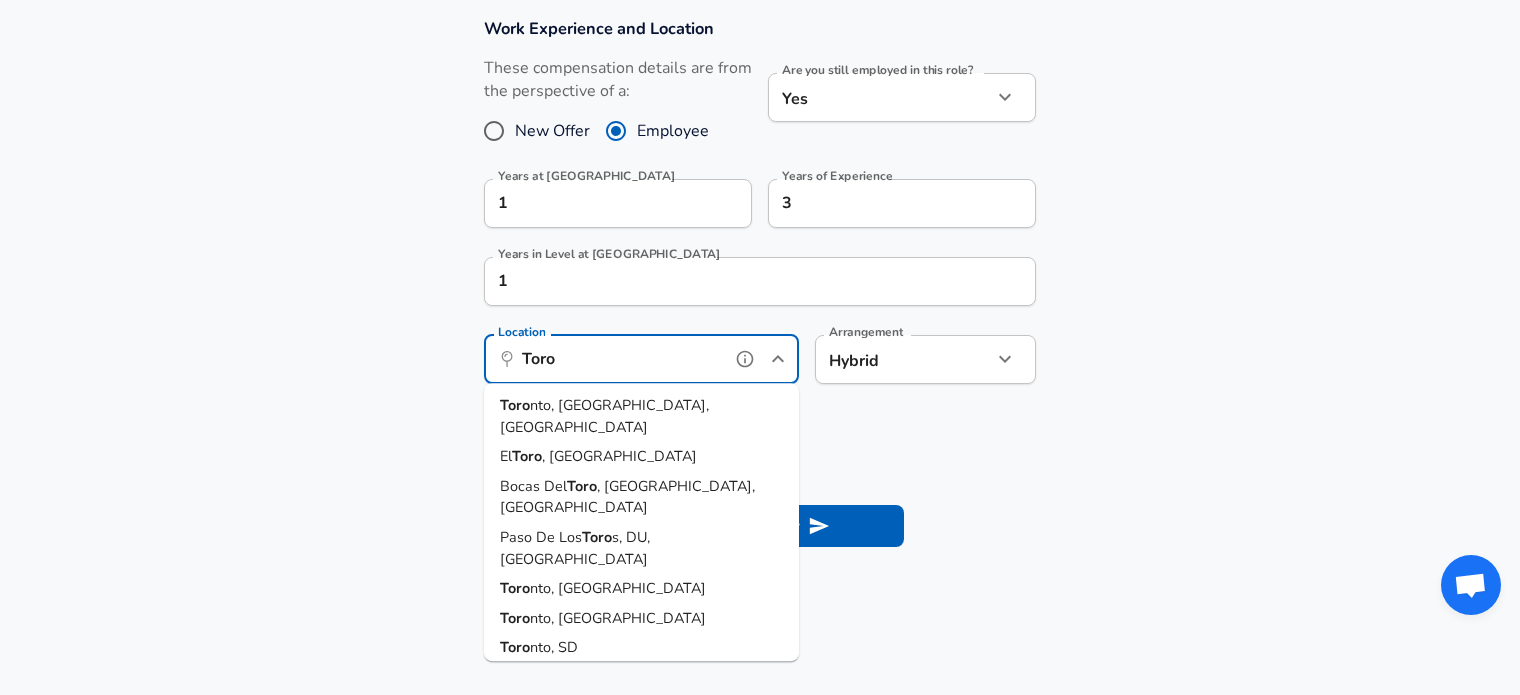 click on "nto, [GEOGRAPHIC_DATA], [GEOGRAPHIC_DATA]" at bounding box center (604, 416) 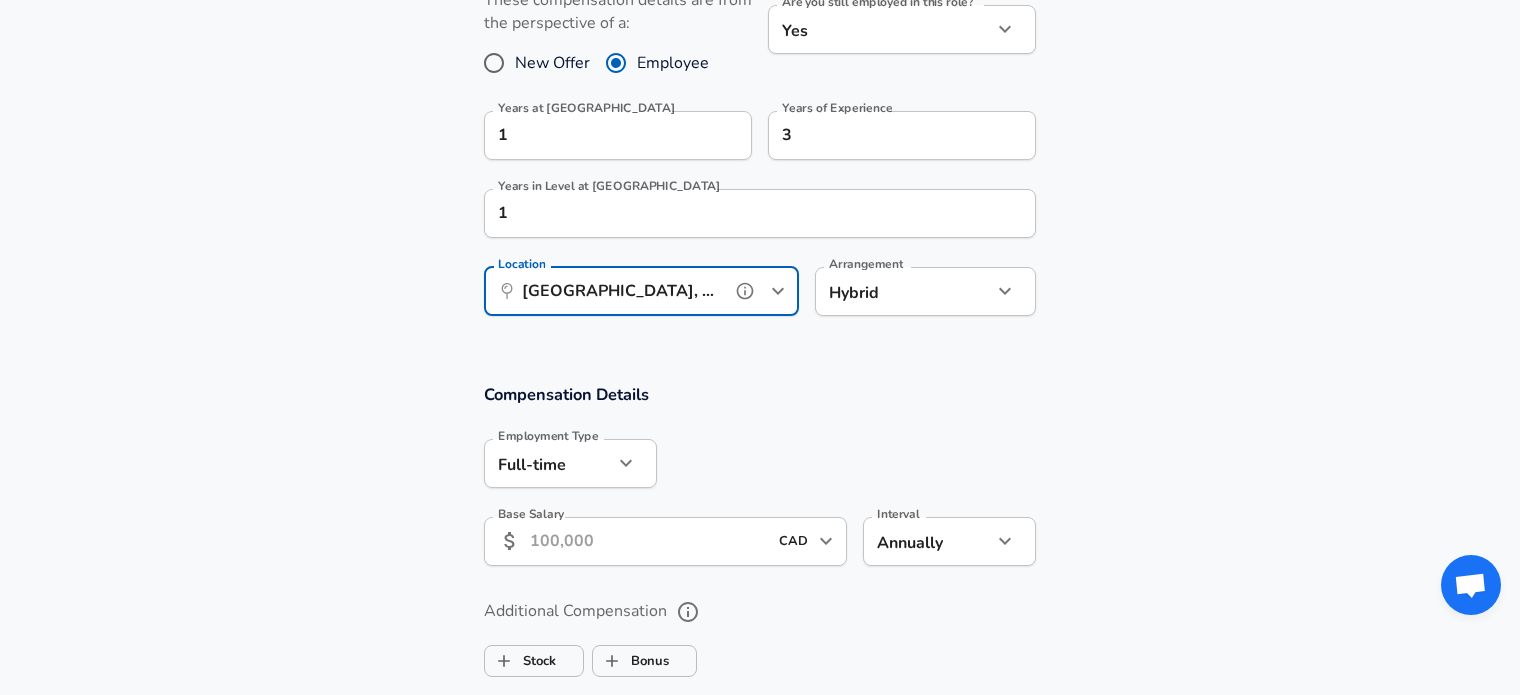 scroll, scrollTop: 1060, scrollLeft: 0, axis: vertical 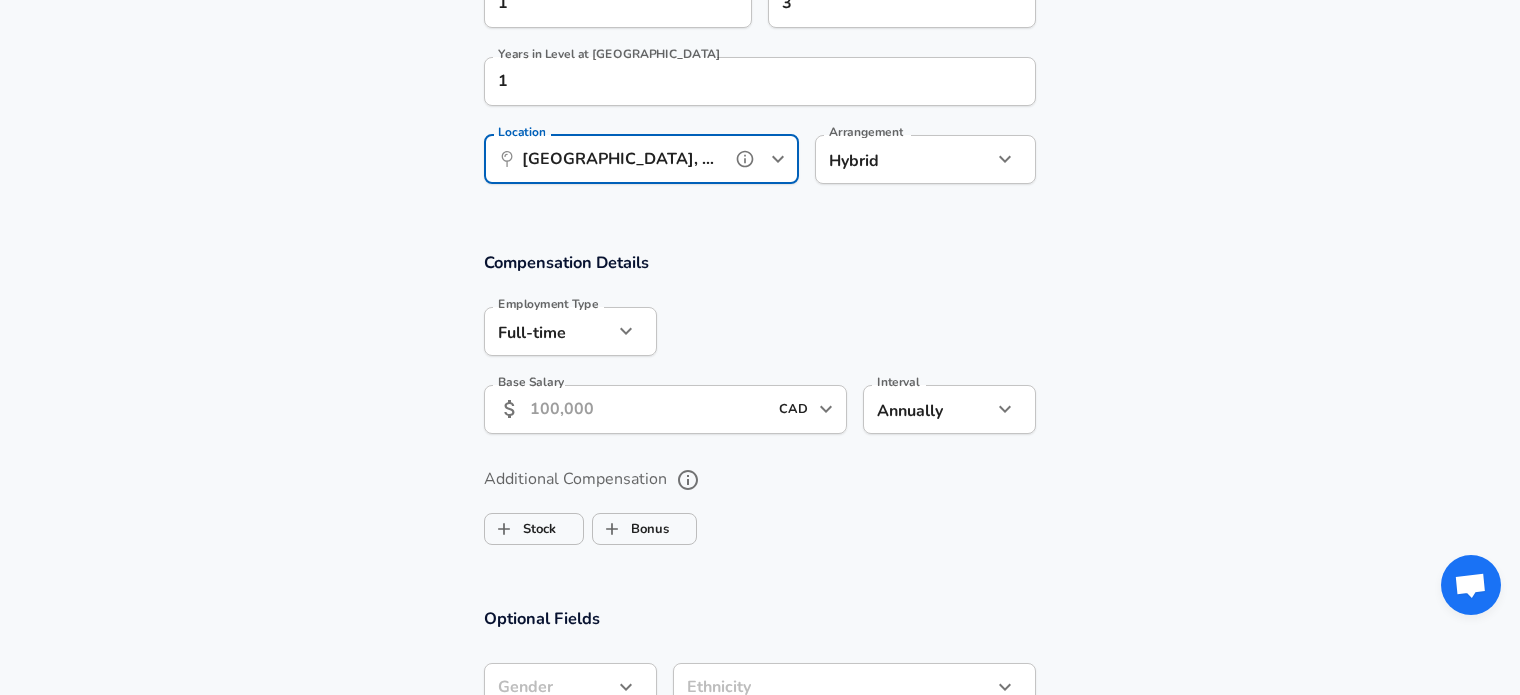 type on "[GEOGRAPHIC_DATA], [GEOGRAPHIC_DATA], [GEOGRAPHIC_DATA]" 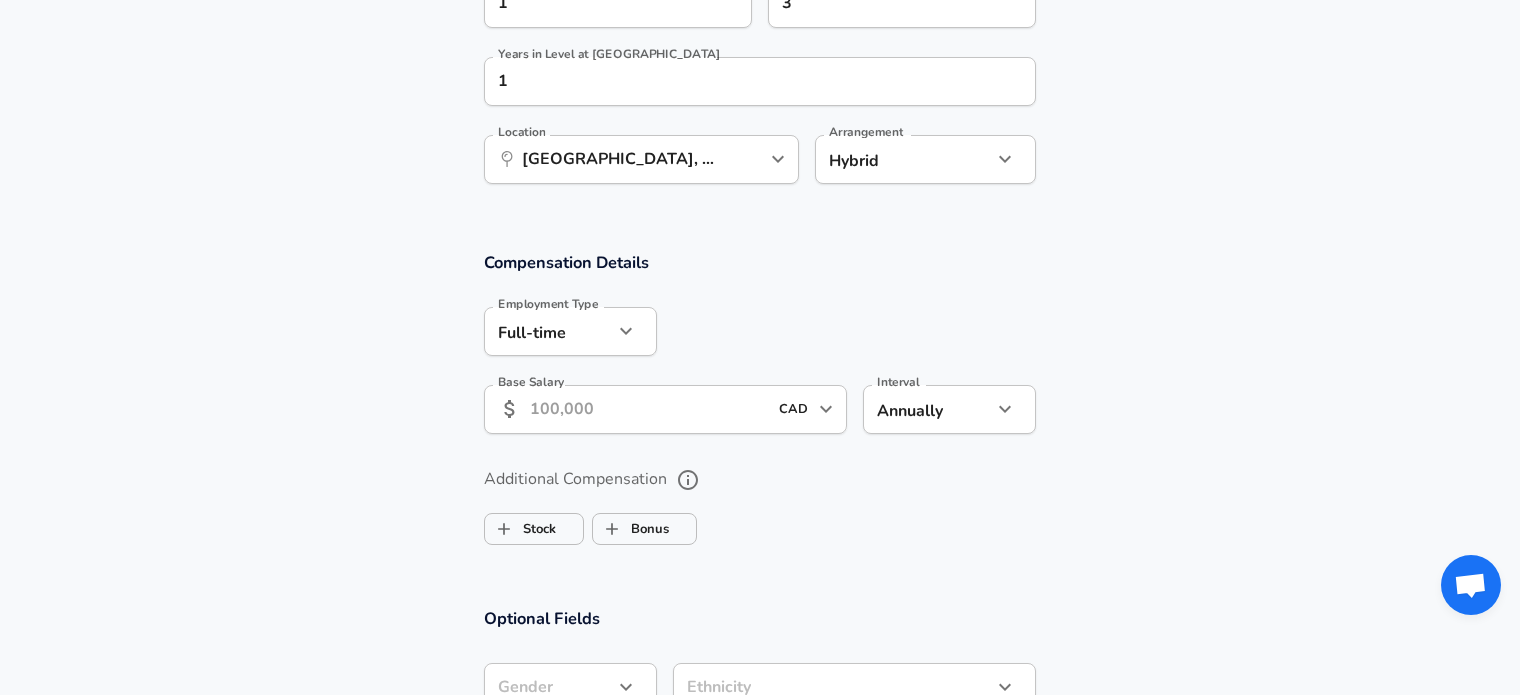click on "Base Salary" at bounding box center (648, 409) 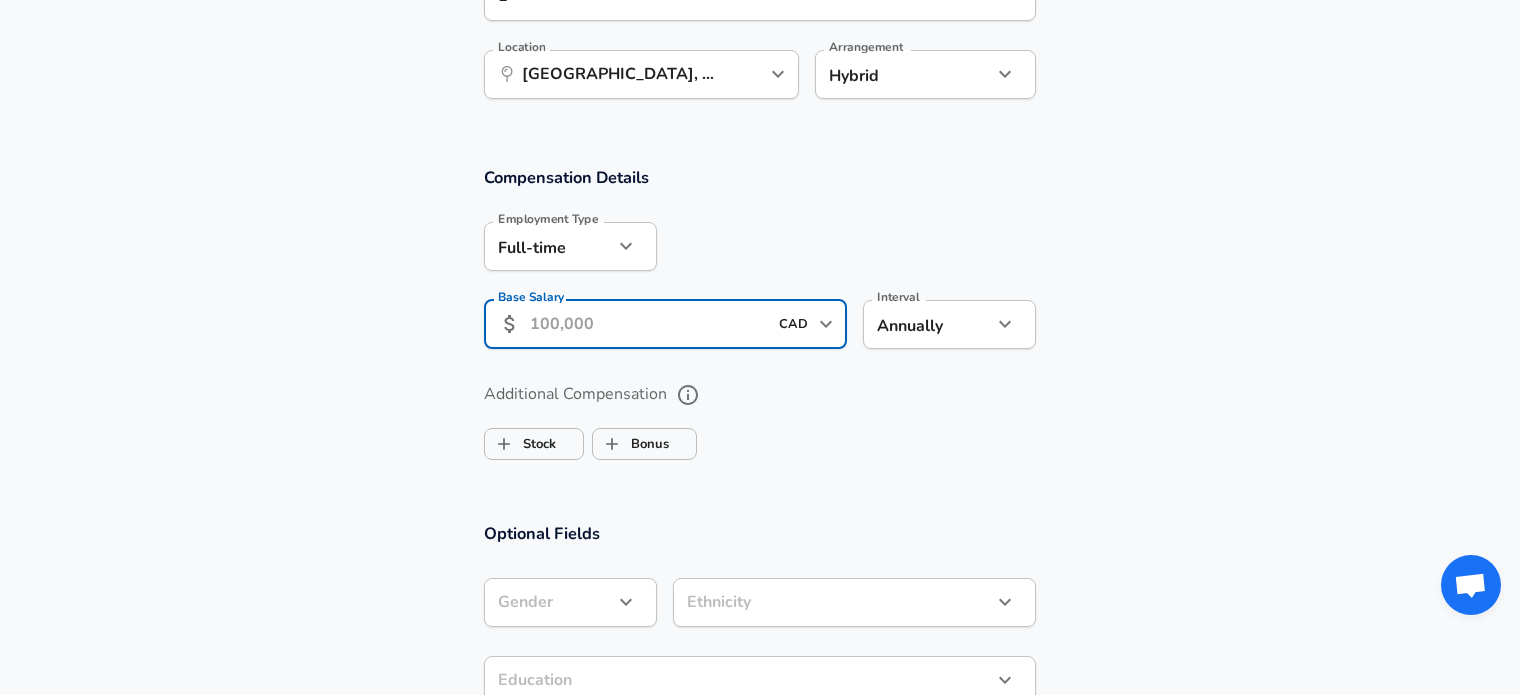 scroll, scrollTop: 1260, scrollLeft: 0, axis: vertical 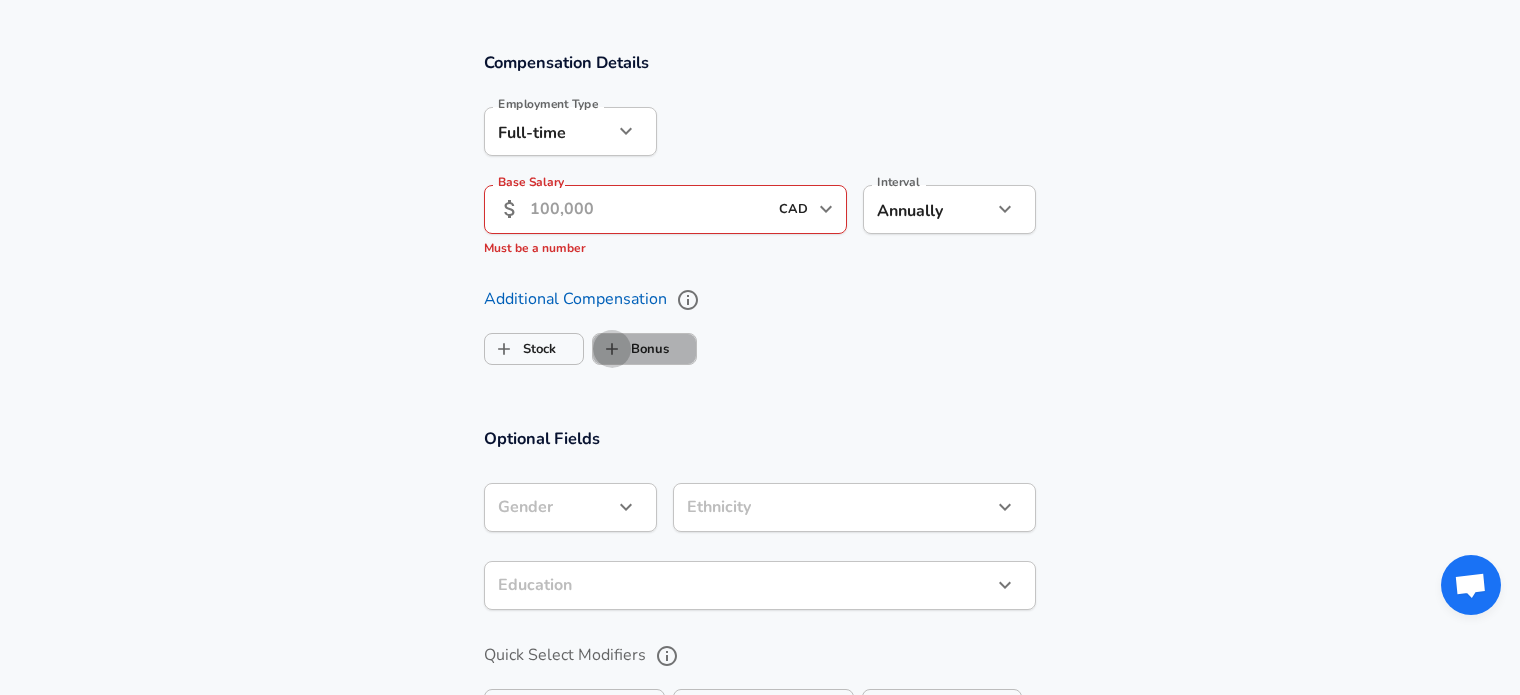 click on "Bonus" at bounding box center [612, 349] 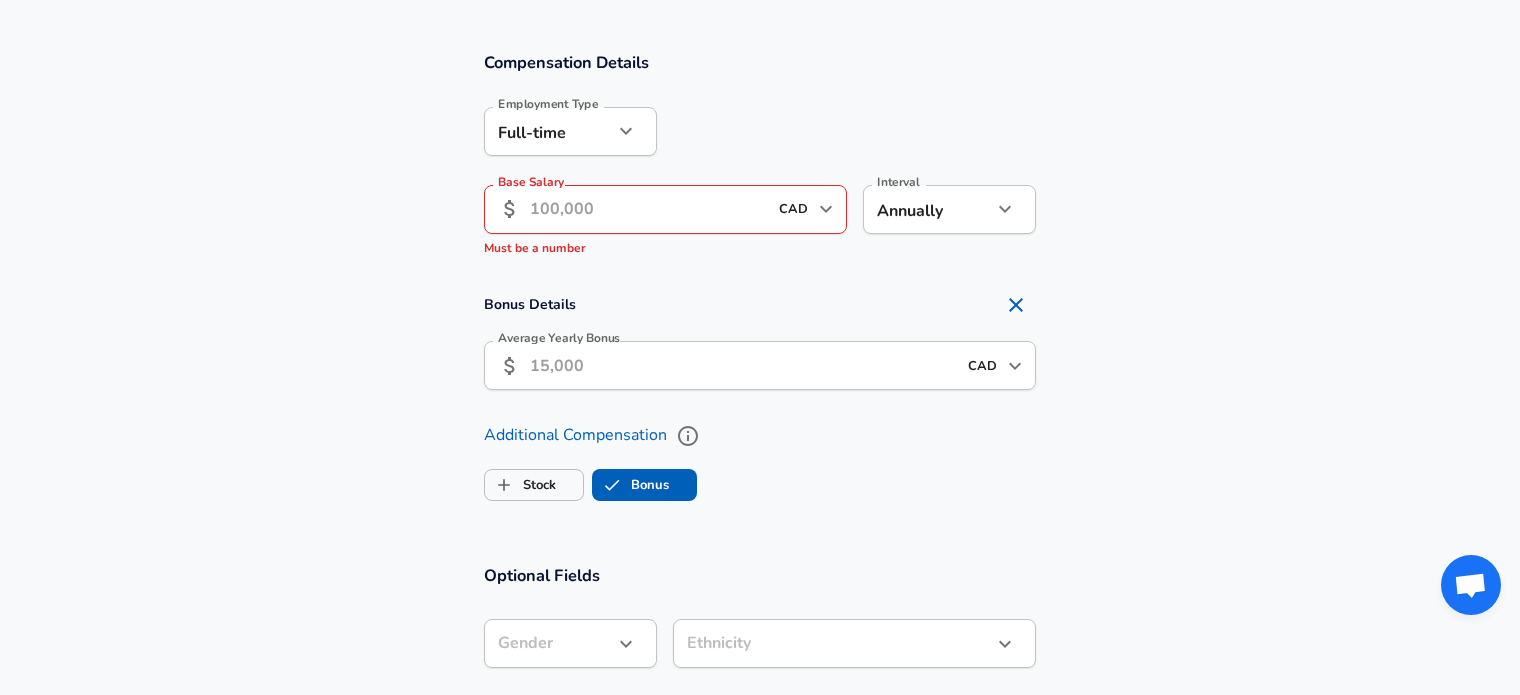 checkbox on "true" 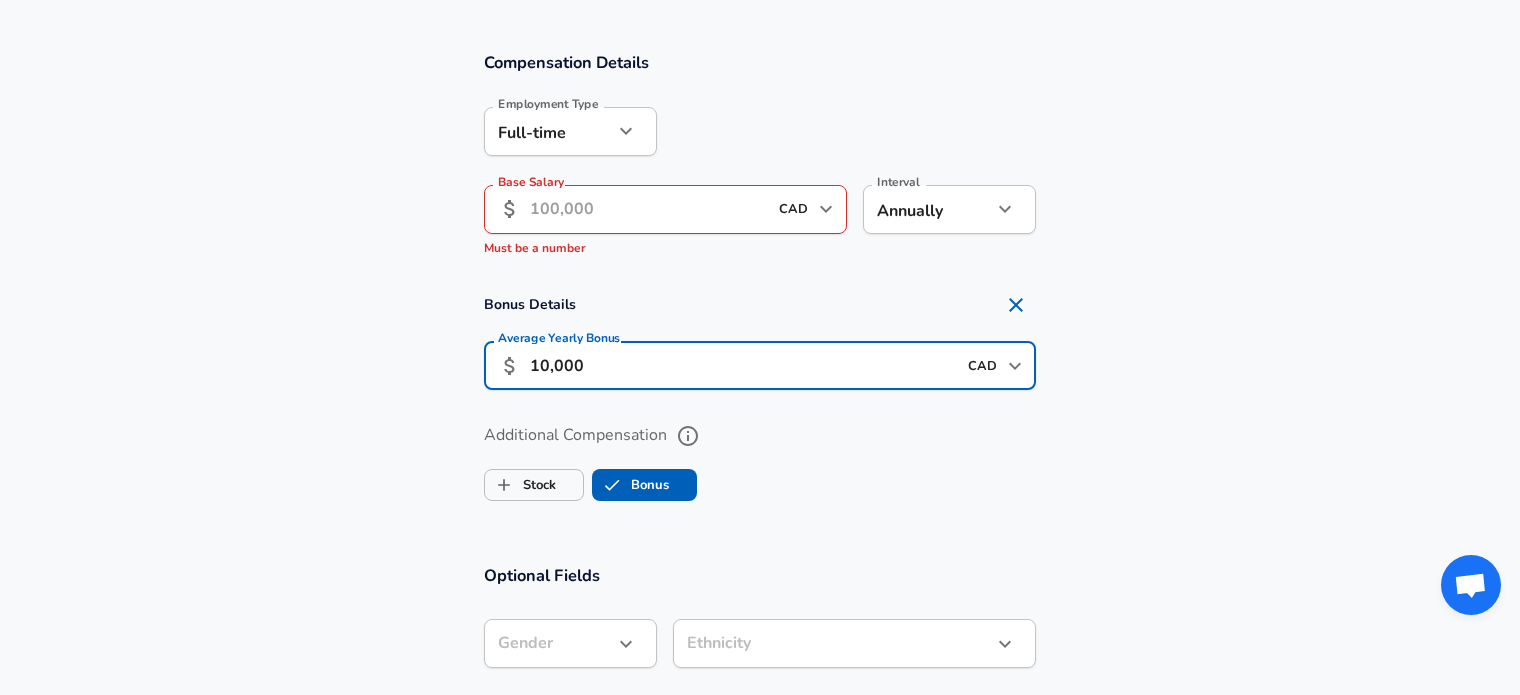 type on "10,000" 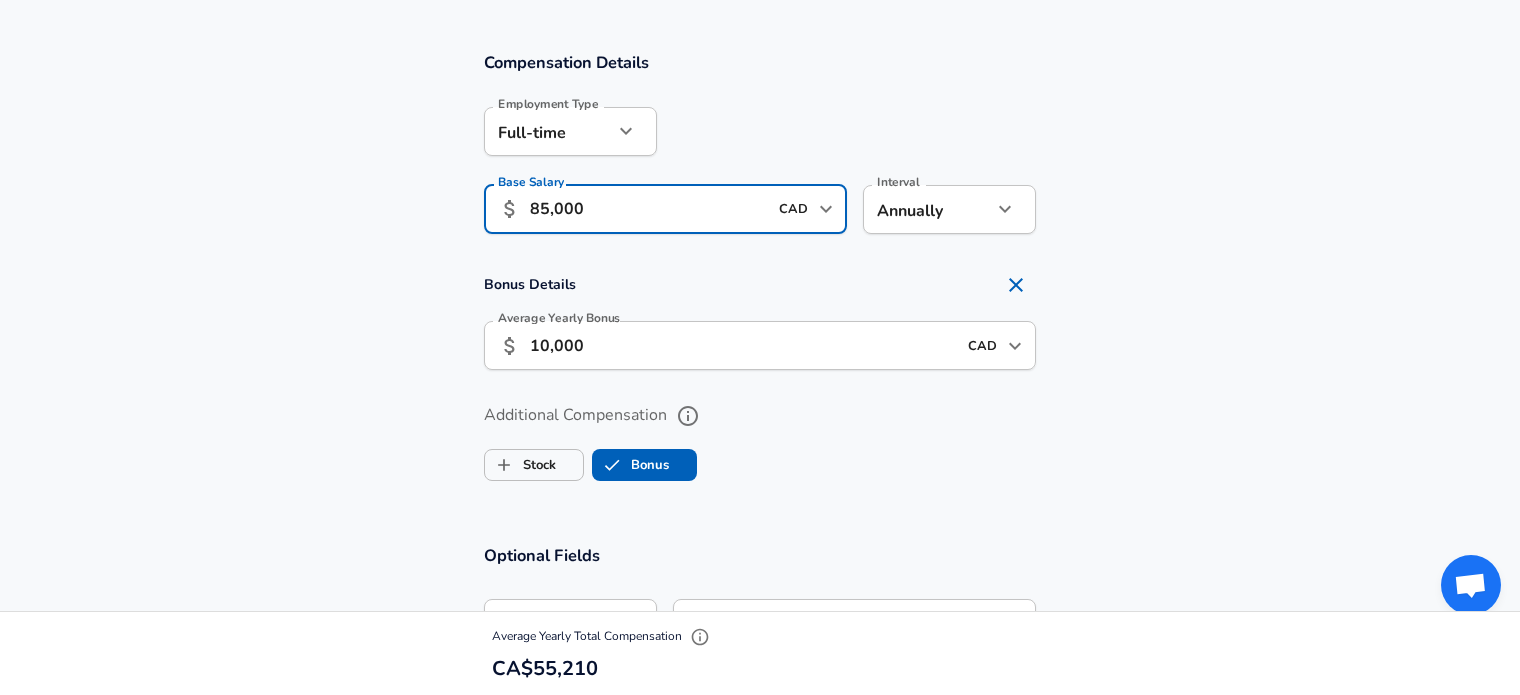 type on "85,000" 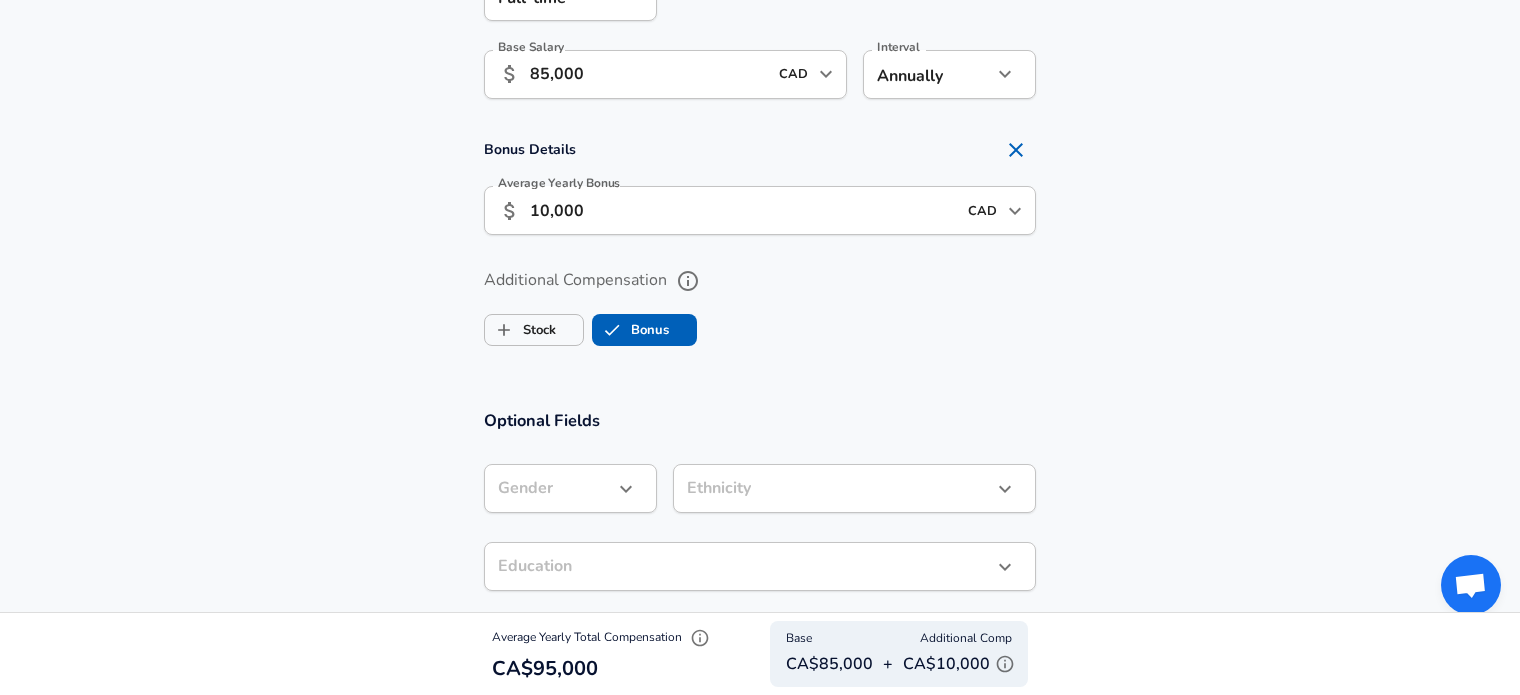 scroll, scrollTop: 1360, scrollLeft: 0, axis: vertical 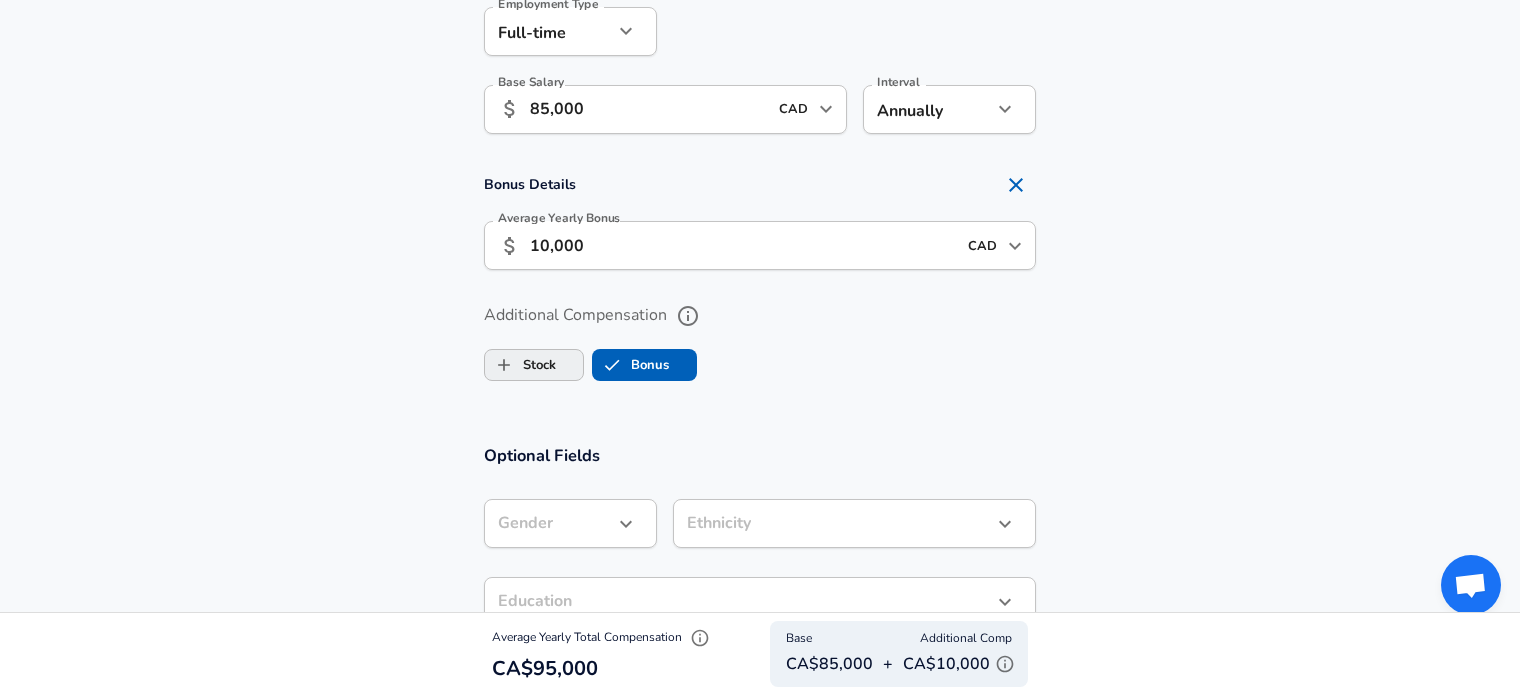 click on "Stock" at bounding box center (520, 365) 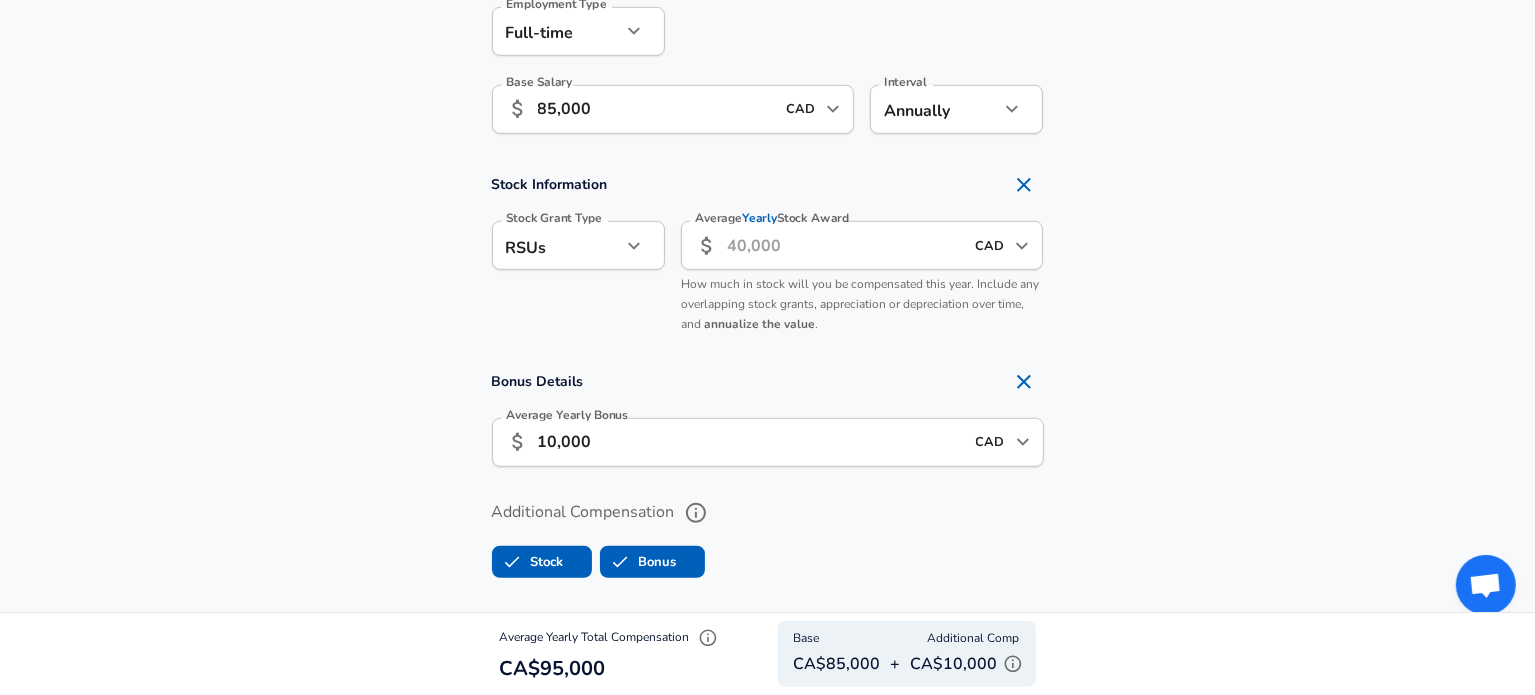 click on "Restart Add Your Salary Upload your offer letter   to verify your submission Enhance Privacy and Anonymity No Automatically hides specific fields until there are enough submissions to safely display the full details.   More Details Based on your submission and the data points that we have already collected, we will automatically hide and anonymize specific fields if there aren't enough data points to remain sufficiently anonymous. Company & Title Information   Enter the company you received your offer from Company Scotiabank Company   Select the title that closest resembles your official title. This should be similar to the title that was present on your offer letter. Title Business Analyst Title Job Family Business Analyst Job Family Specialization Specialization   Your level on the career ladder. e.g. L3 or Senior Product Manager or Principal Engineer or Distinguished Engineer Level L6 Level Work Experience and Location These compensation details are from the perspective of a: New Offer Employee Yes yes 1 3" at bounding box center (767, -1013) 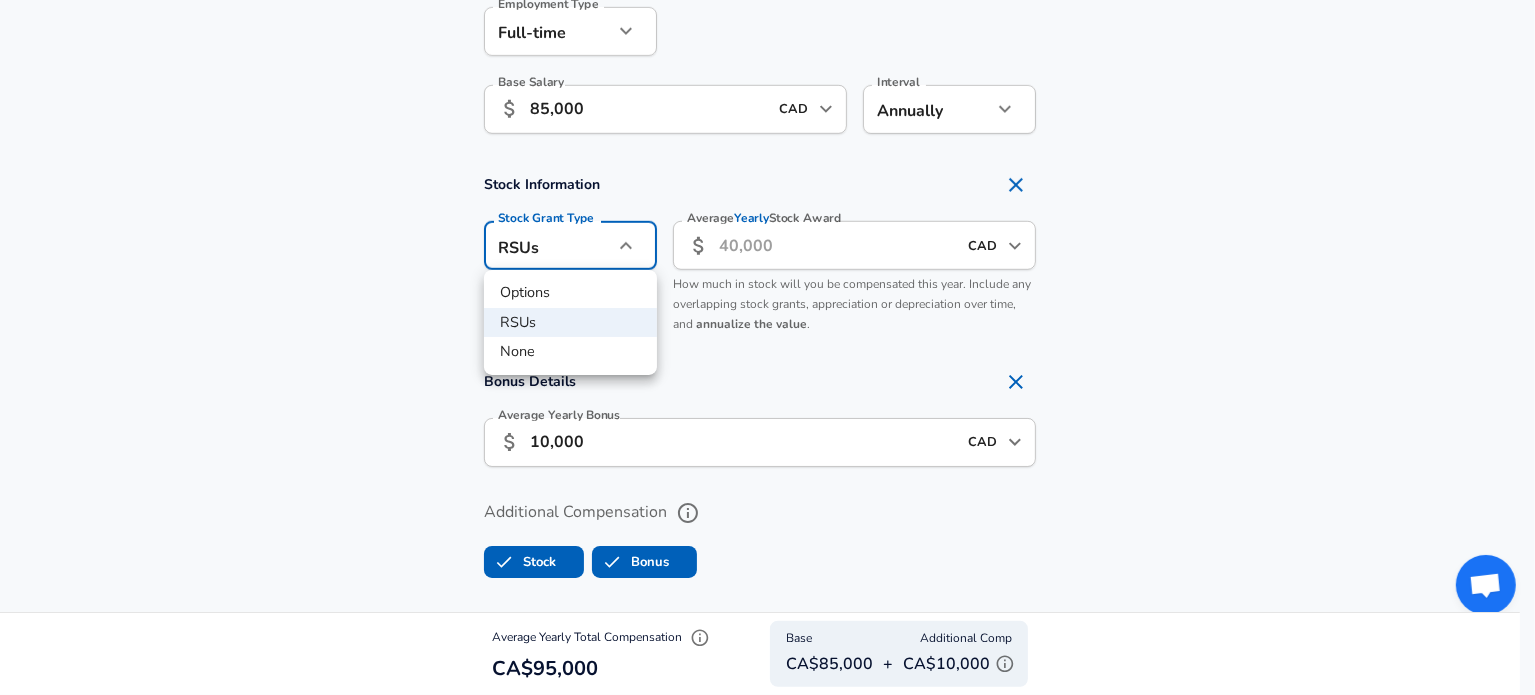 click at bounding box center (767, 347) 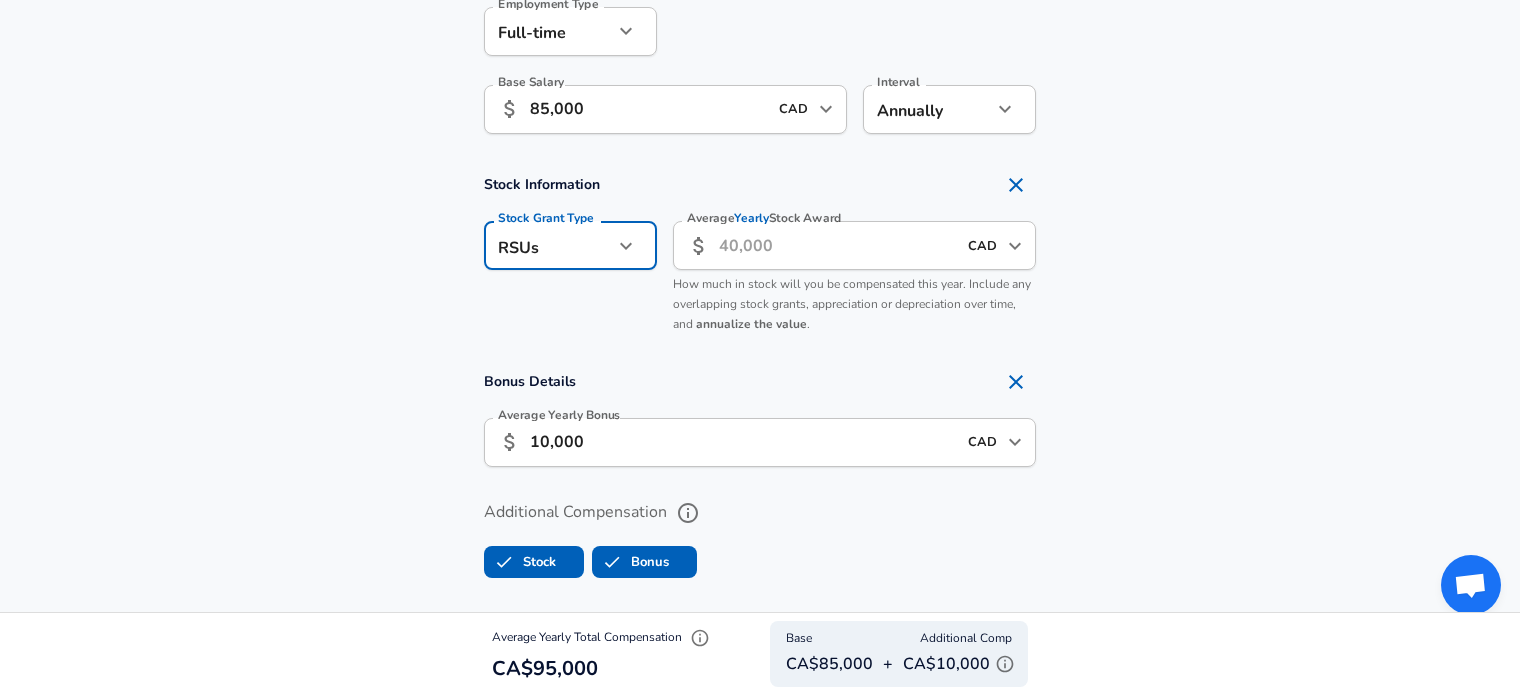 click on "Average  Yearly  Stock Award" at bounding box center [837, 245] 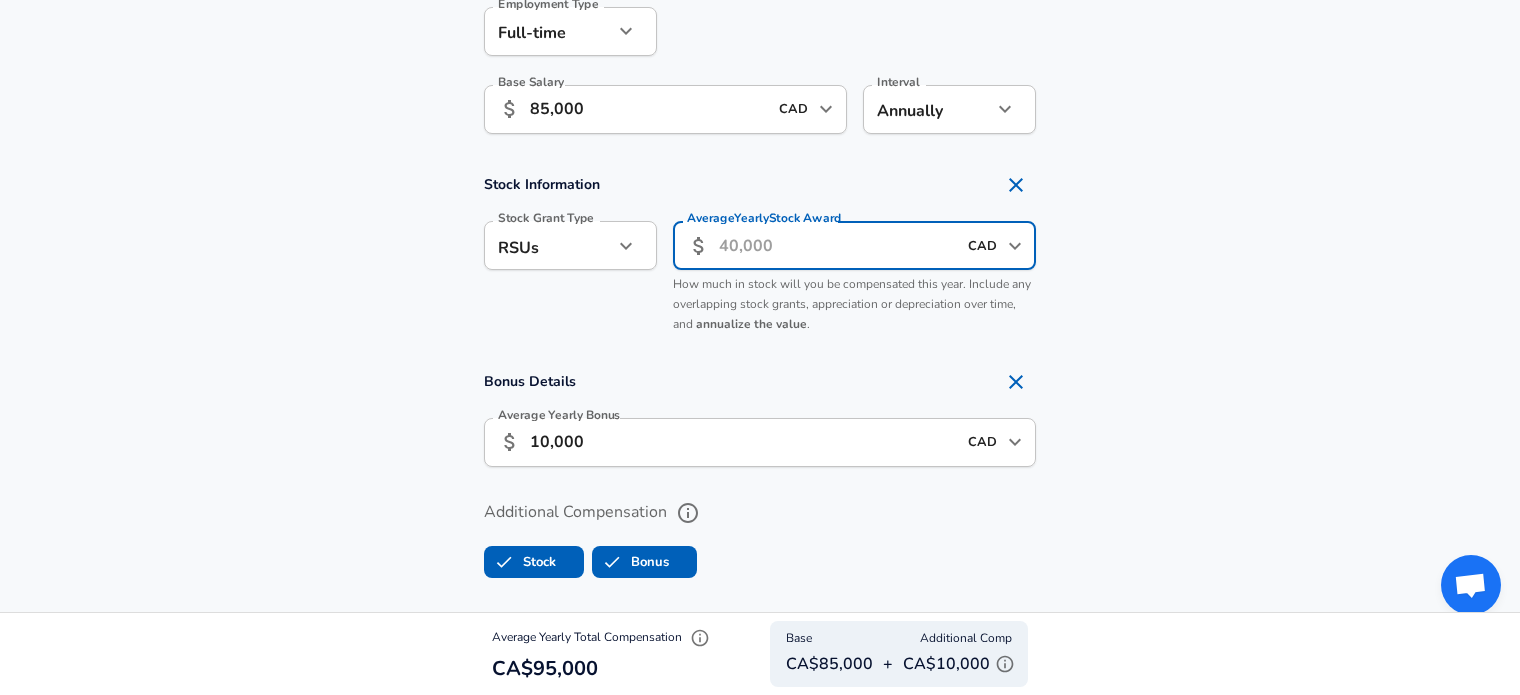 click on "CAD" at bounding box center (982, 245) 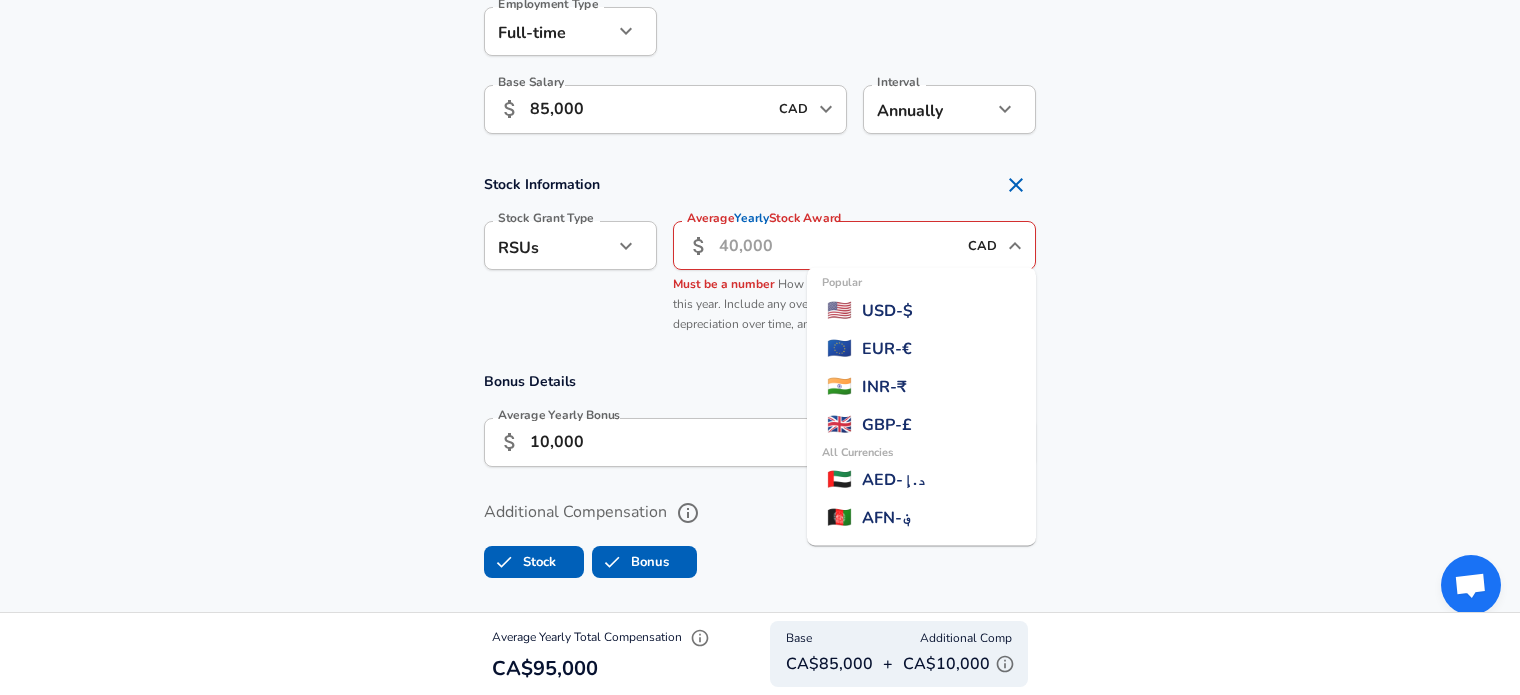scroll, scrollTop: 942, scrollLeft: 0, axis: vertical 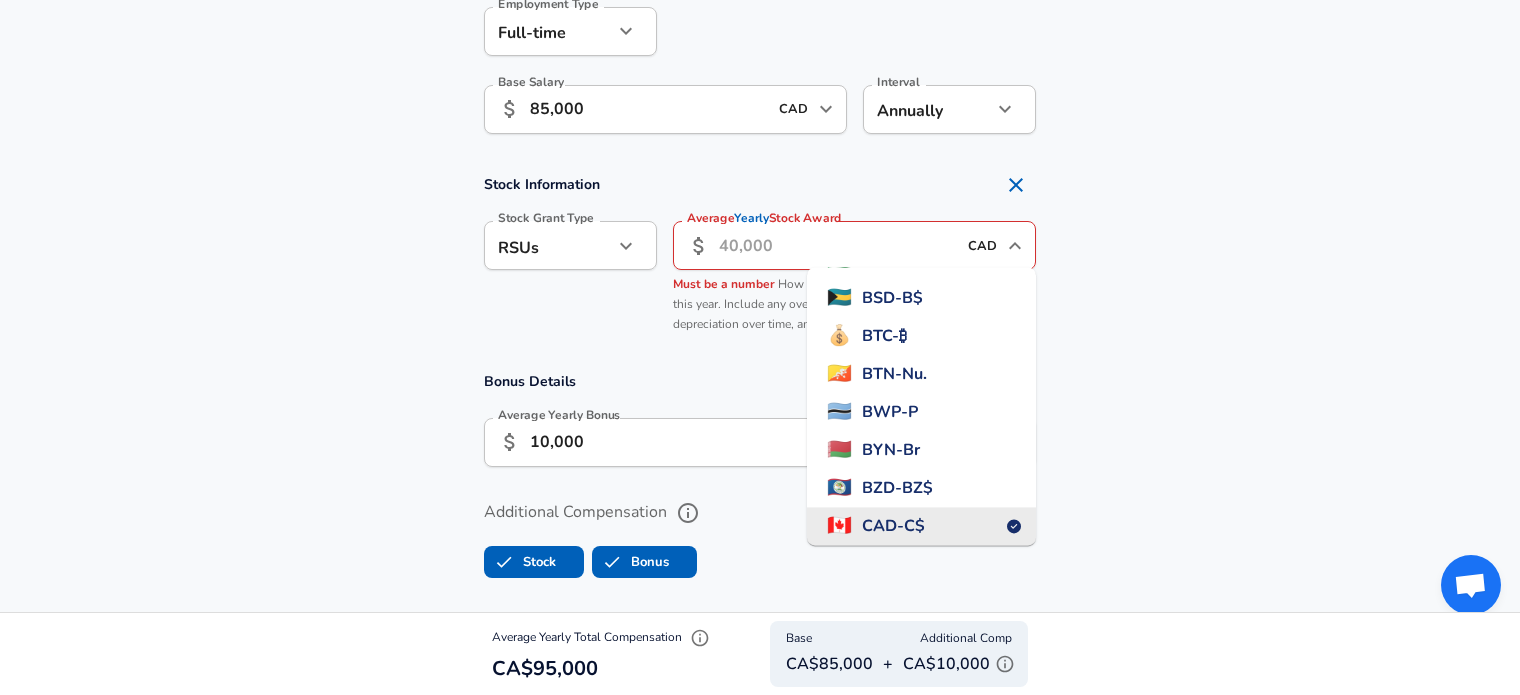 click on "Average  Yearly  Stock Award" at bounding box center (837, 245) 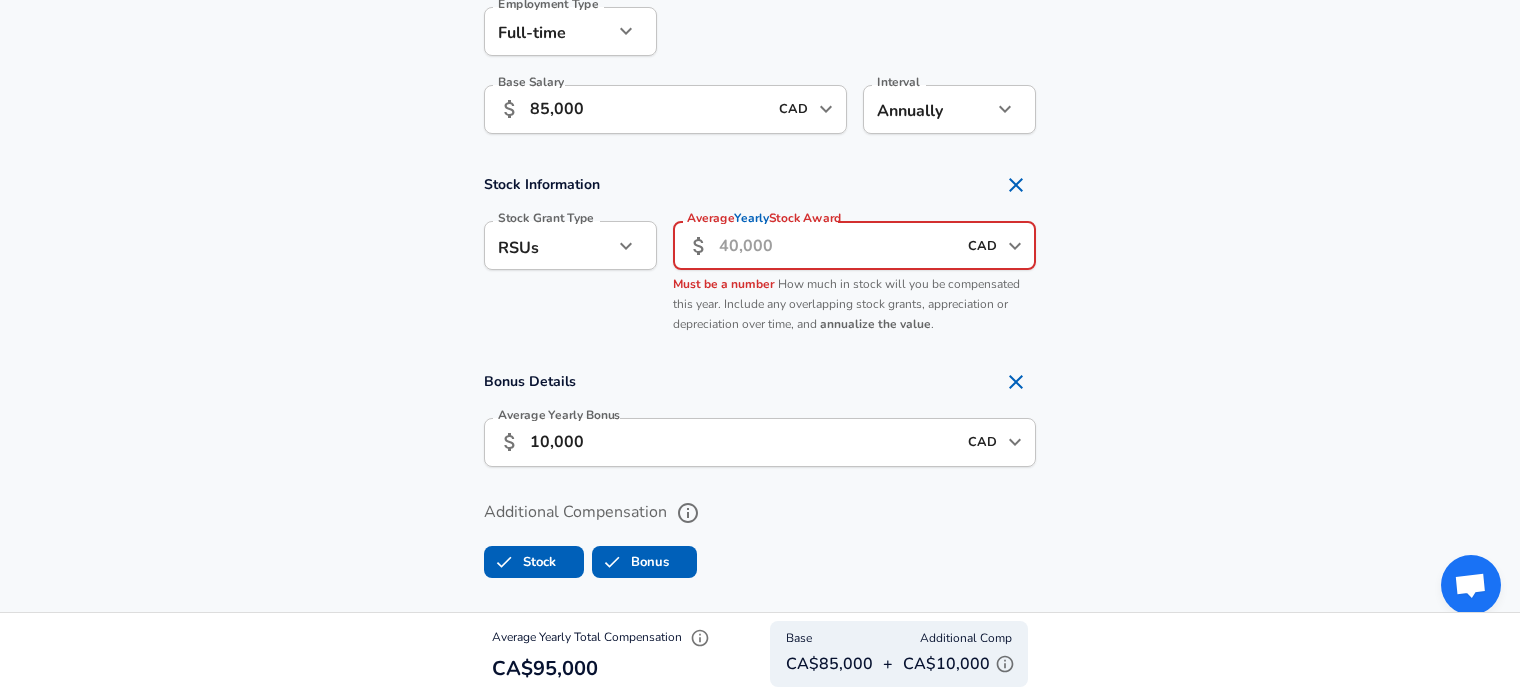 click 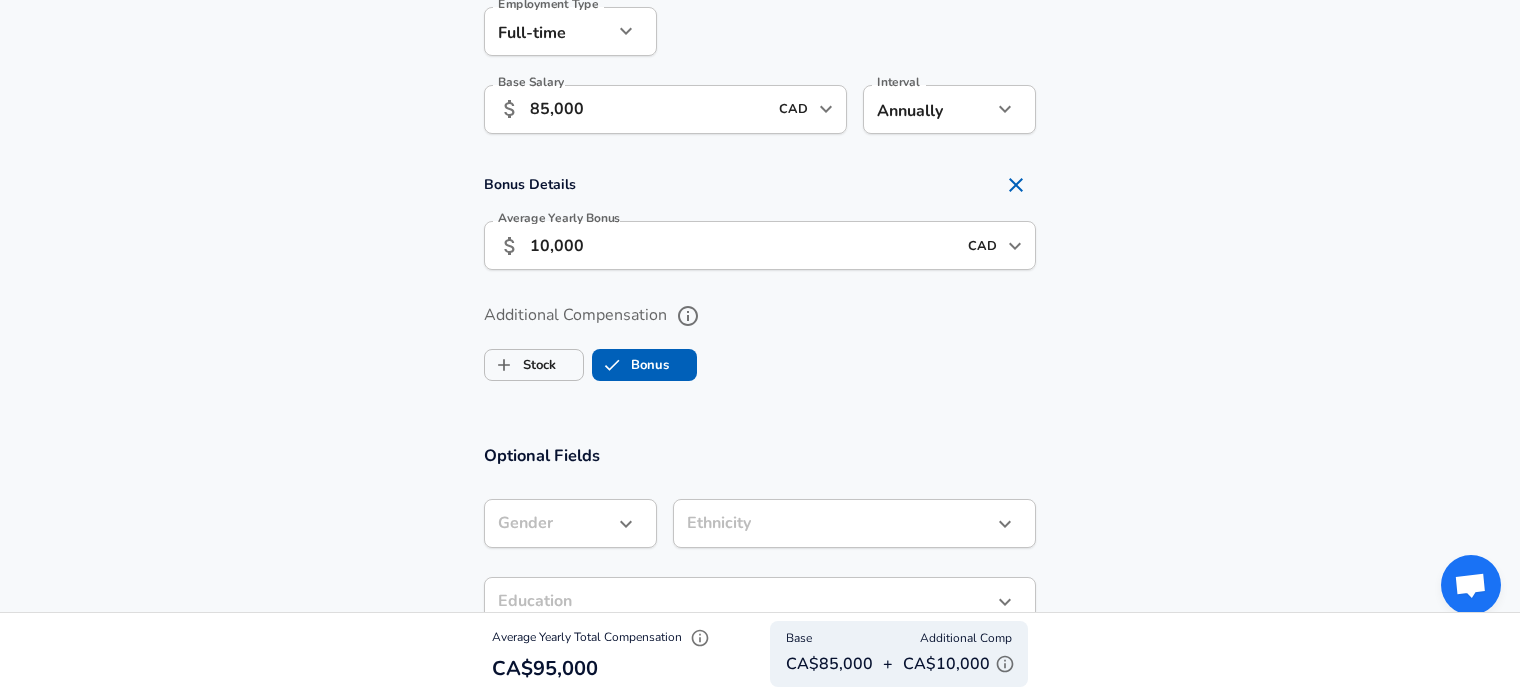 scroll, scrollTop: 0, scrollLeft: 0, axis: both 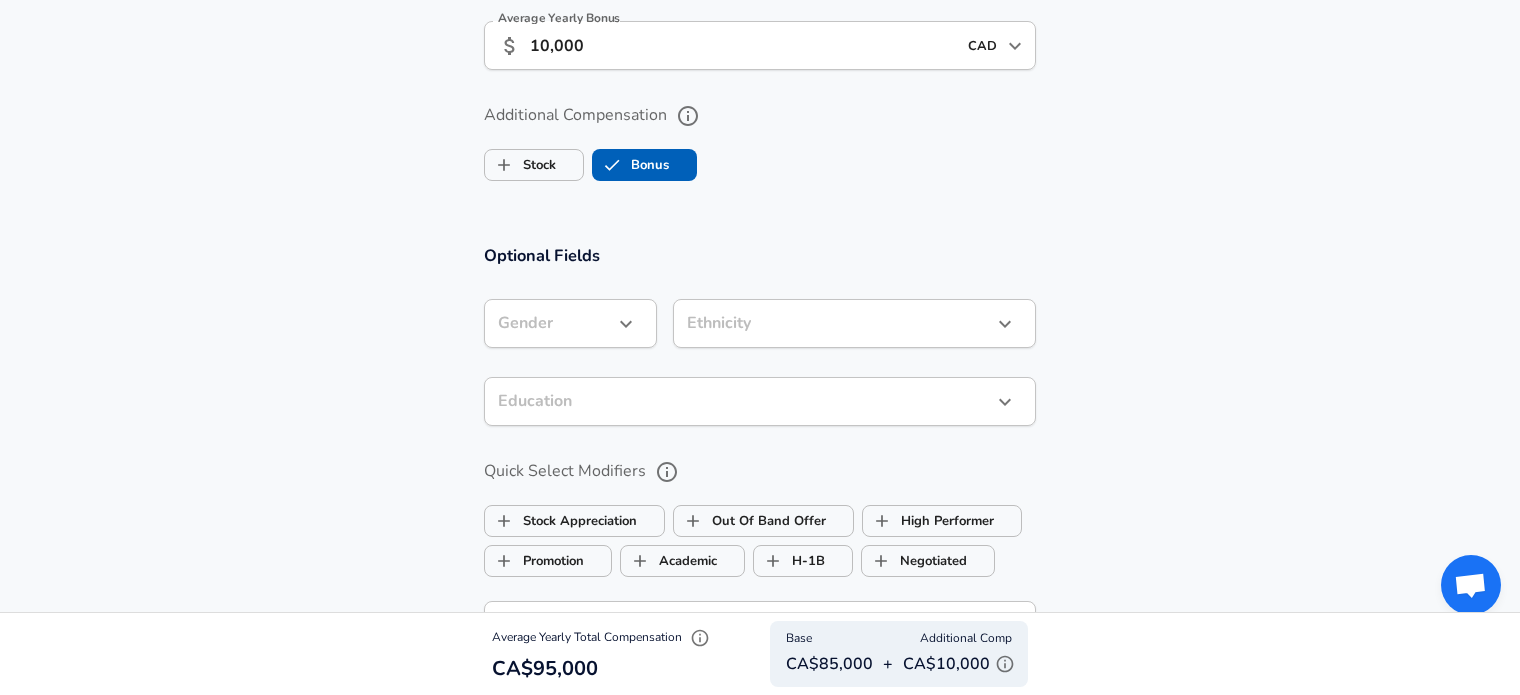 click on "Restart Add Your Salary Upload your offer letter   to verify your submission Enhance Privacy and Anonymity No Automatically hides specific fields until there are enough submissions to safely display the full details.   More Details Based on your submission and the data points that we have already collected, we will automatically hide and anonymize specific fields if there aren't enough data points to remain sufficiently anonymous. Company & Title Information   Enter the company you received your offer from Company Scotiabank Company   Select the title that closest resembles your official title. This should be similar to the title that was present on your offer letter. Title Business Analyst Title Job Family Business Analyst Job Family Specialization Specialization   Your level on the career ladder. e.g. L3 or Senior Product Manager or Principal Engineer or Distinguished Engineer Level L6 Level Work Experience and Location These compensation details are from the perspective of a: New Offer Employee Yes yes 1 3" at bounding box center (760, -1213) 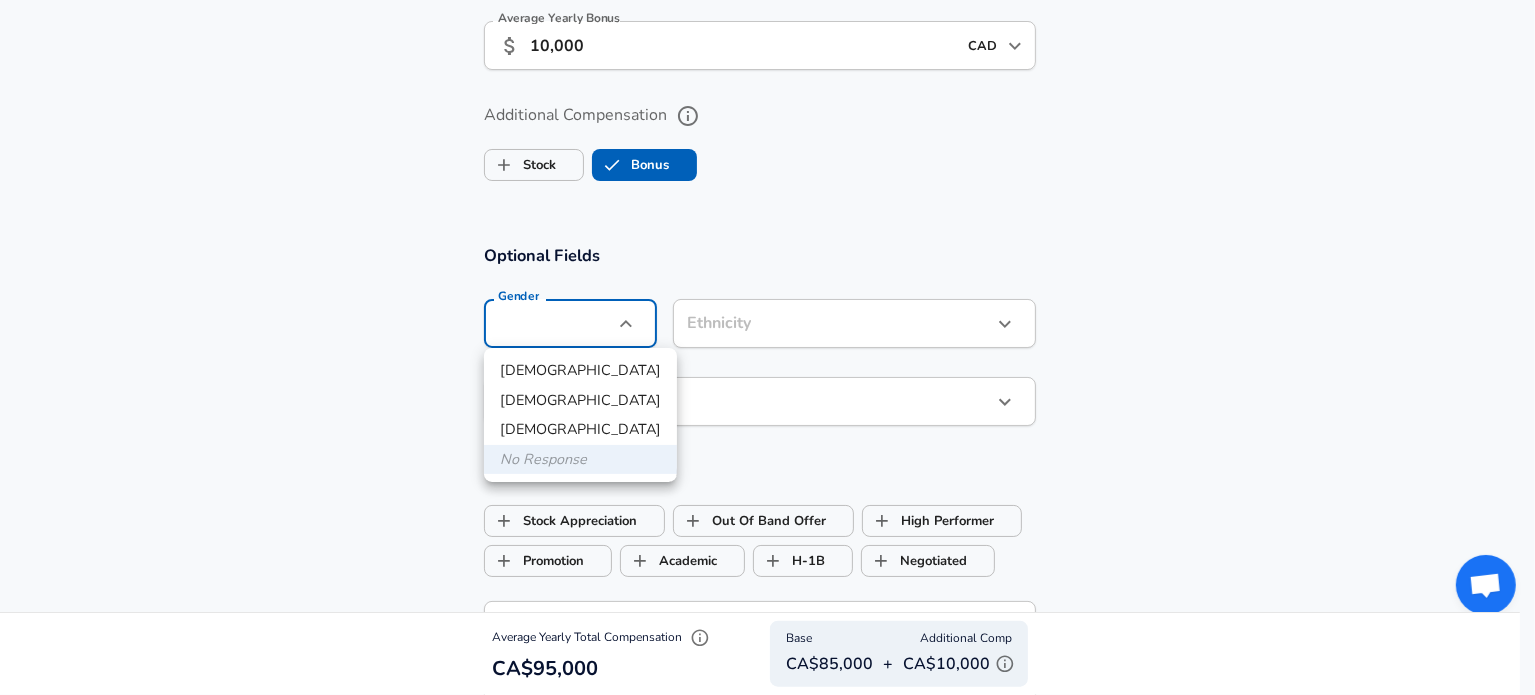 click on "[DEMOGRAPHIC_DATA]" at bounding box center (580, 371) 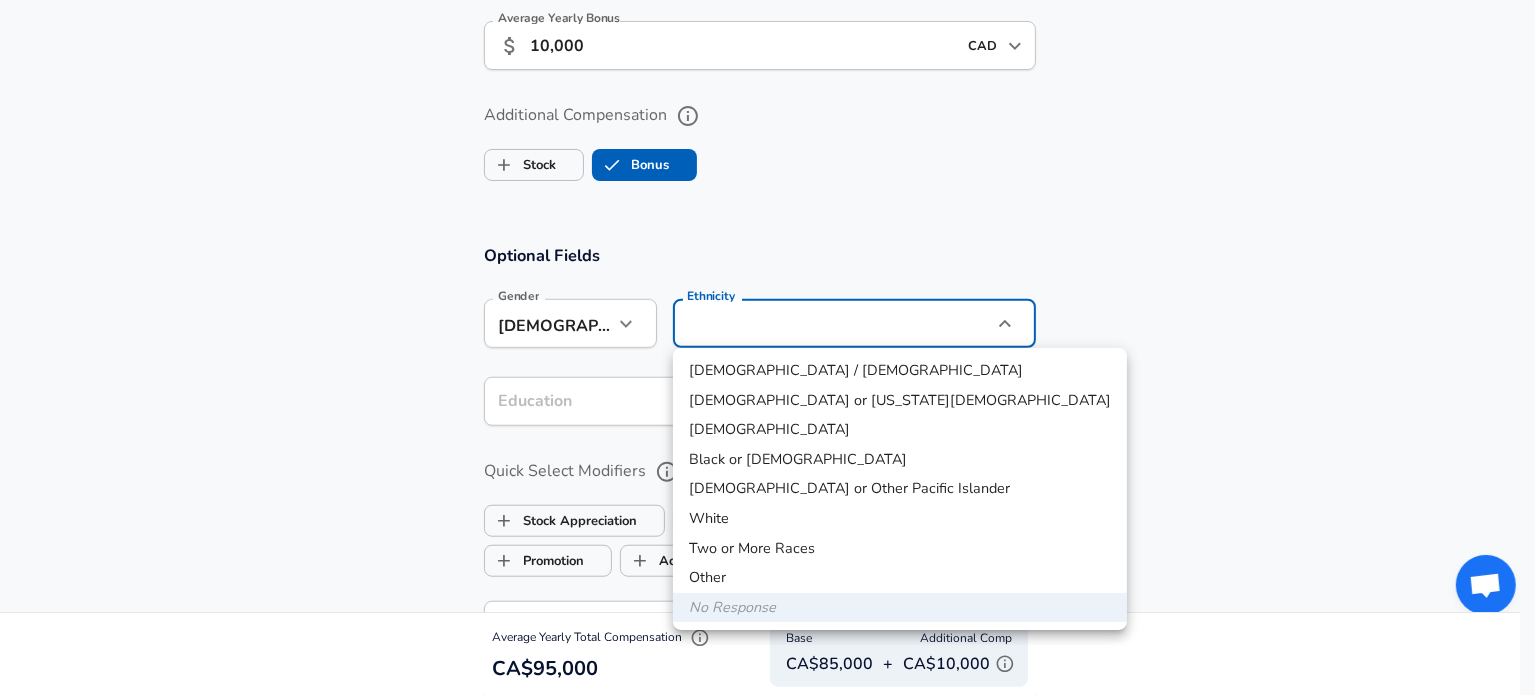 click on "Restart Add Your Salary Upload your offer letter   to verify your submission Enhance Privacy and Anonymity No Automatically hides specific fields until there are enough submissions to safely display the full details.   More Details Based on your submission and the data points that we have already collected, we will automatically hide and anonymize specific fields if there aren't enough data points to remain sufficiently anonymous. Company & Title Information   Enter the company you received your offer from Company Scotiabank Company   Select the title that closest resembles your official title. This should be similar to the title that was present on your offer letter. Title Business Analyst Title Job Family Business Analyst Job Family Specialization Specialization   Your level on the career ladder. e.g. L3 or Senior Product Manager or Principal Engineer or Distinguished Engineer Level L6 Level Work Experience and Location These compensation details are from the perspective of a: New Offer Employee Yes yes 1 3" at bounding box center (767, -1213) 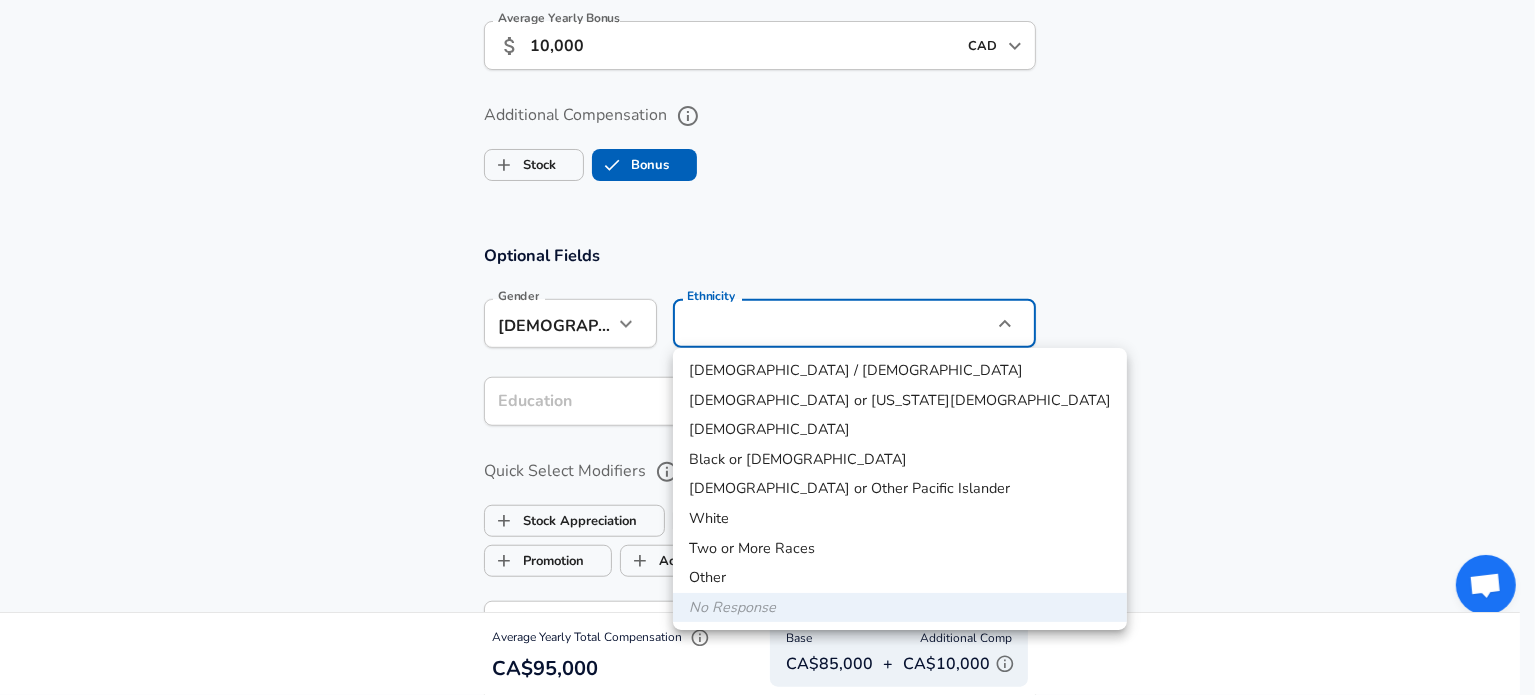 click on "White" at bounding box center (900, 519) 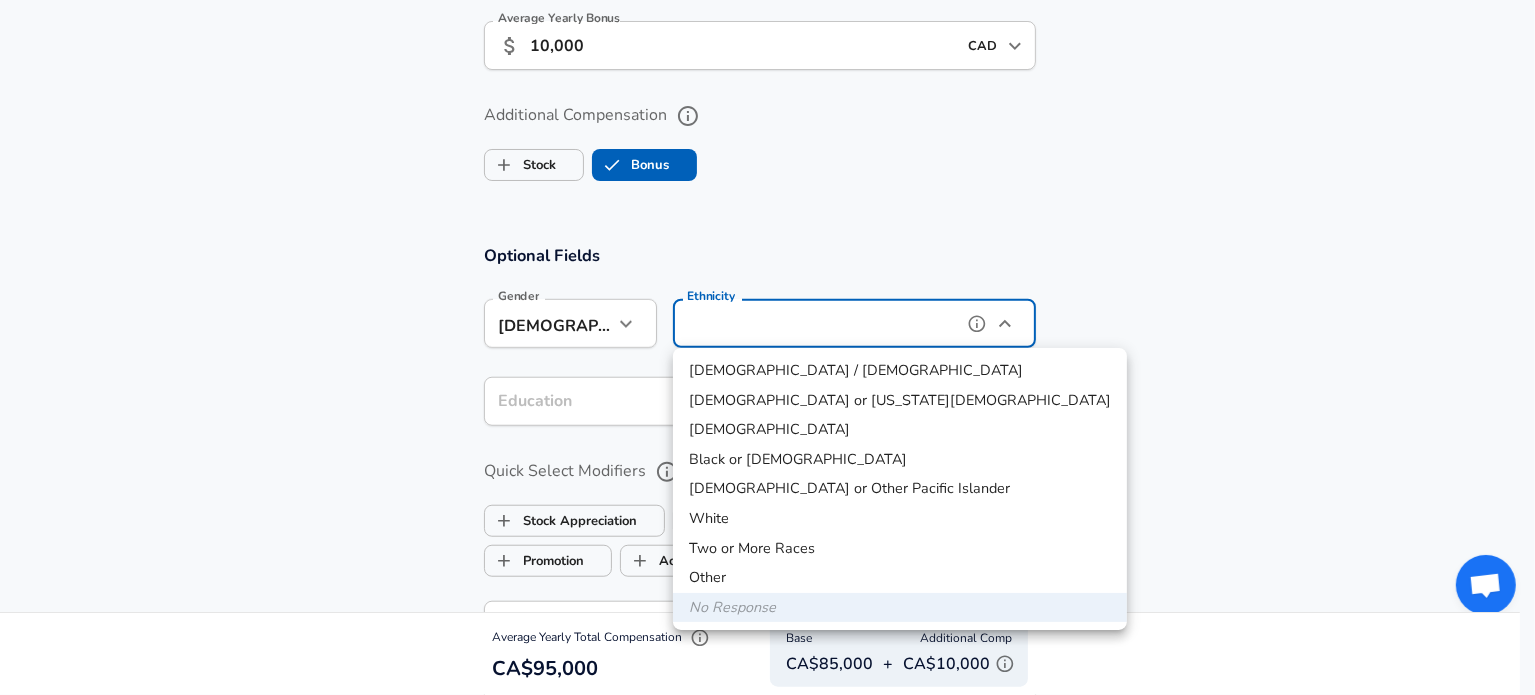 type on "White" 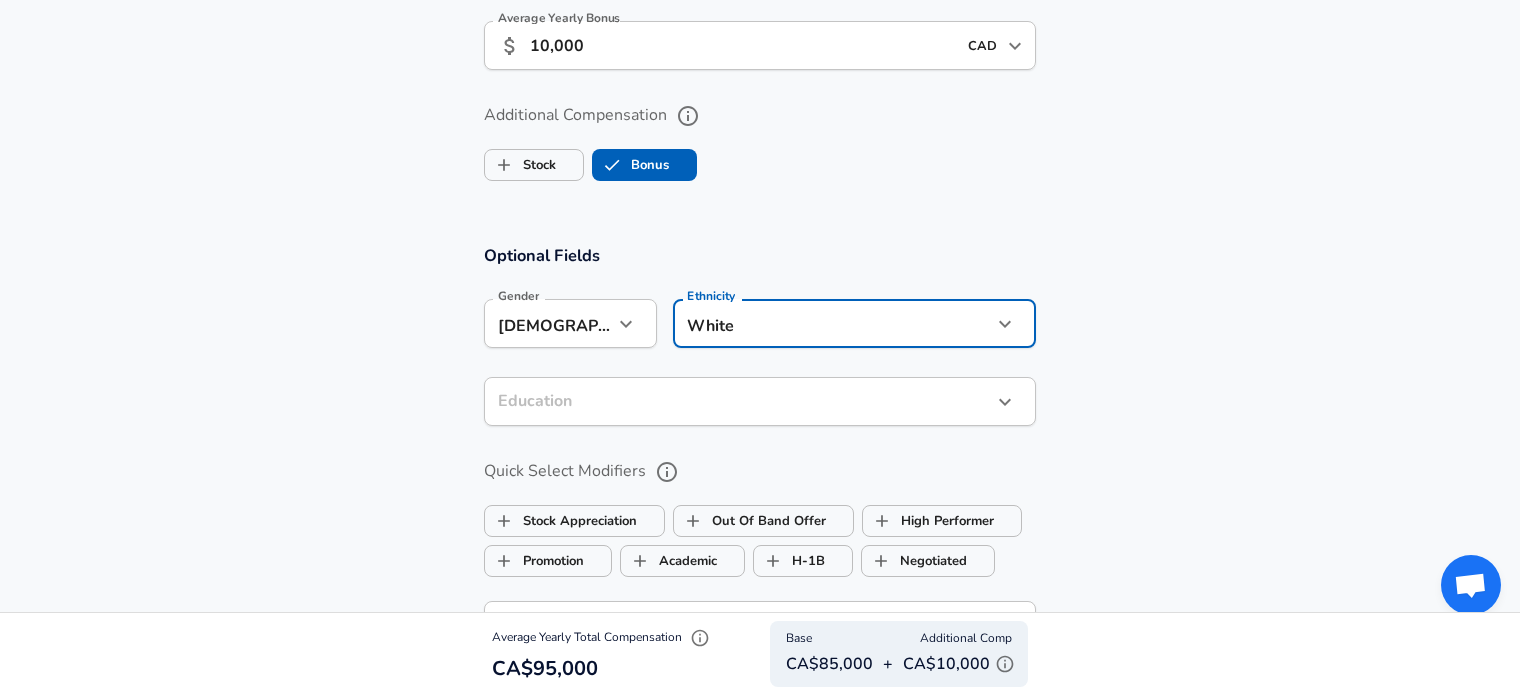 click on "Restart Add Your Salary Upload your offer letter   to verify your submission Enhance Privacy and Anonymity No Automatically hides specific fields until there are enough submissions to safely display the full details.   More Details Based on your submission and the data points that we have already collected, we will automatically hide and anonymize specific fields if there aren't enough data points to remain sufficiently anonymous. Company & Title Information   Enter the company you received your offer from Company Scotiabank Company   Select the title that closest resembles your official title. This should be similar to the title that was present on your offer letter. Title Business Analyst Title Job Family Business Analyst Job Family Specialization Specialization   Your level on the career ladder. e.g. L3 or Senior Product Manager or Principal Engineer or Distinguished Engineer Level L6 Level Work Experience and Location These compensation details are from the perspective of a: New Offer Employee Yes yes 1 3" at bounding box center [760, -1213] 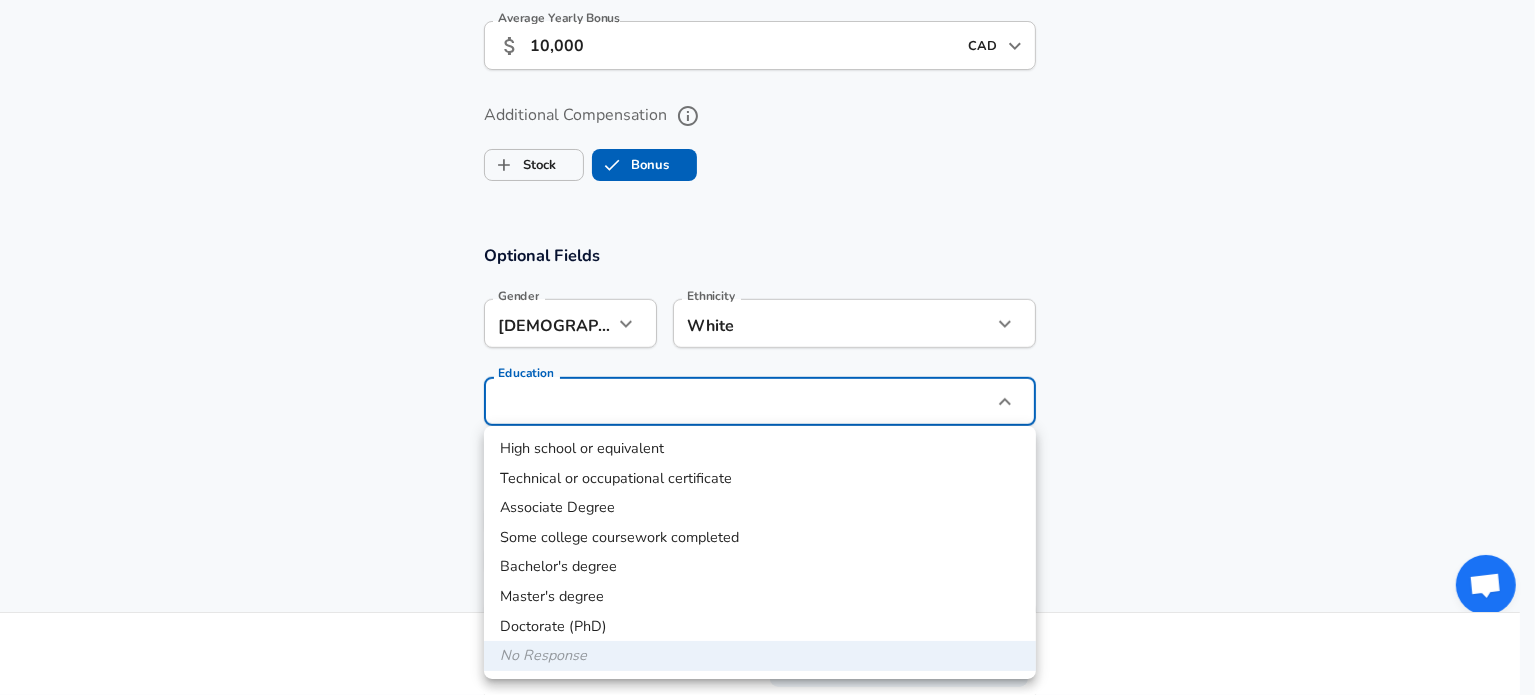 click on "Master's degree" at bounding box center (760, 597) 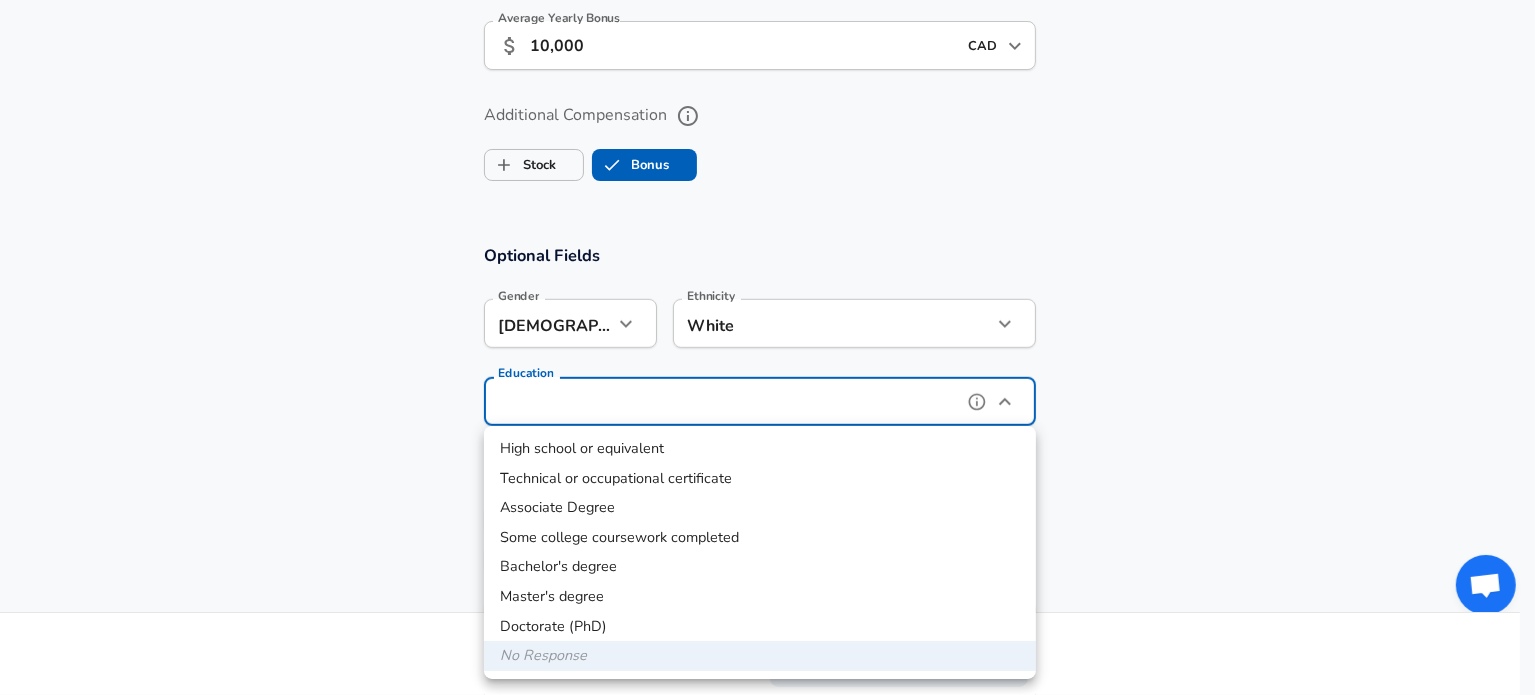 type on "Masters degree" 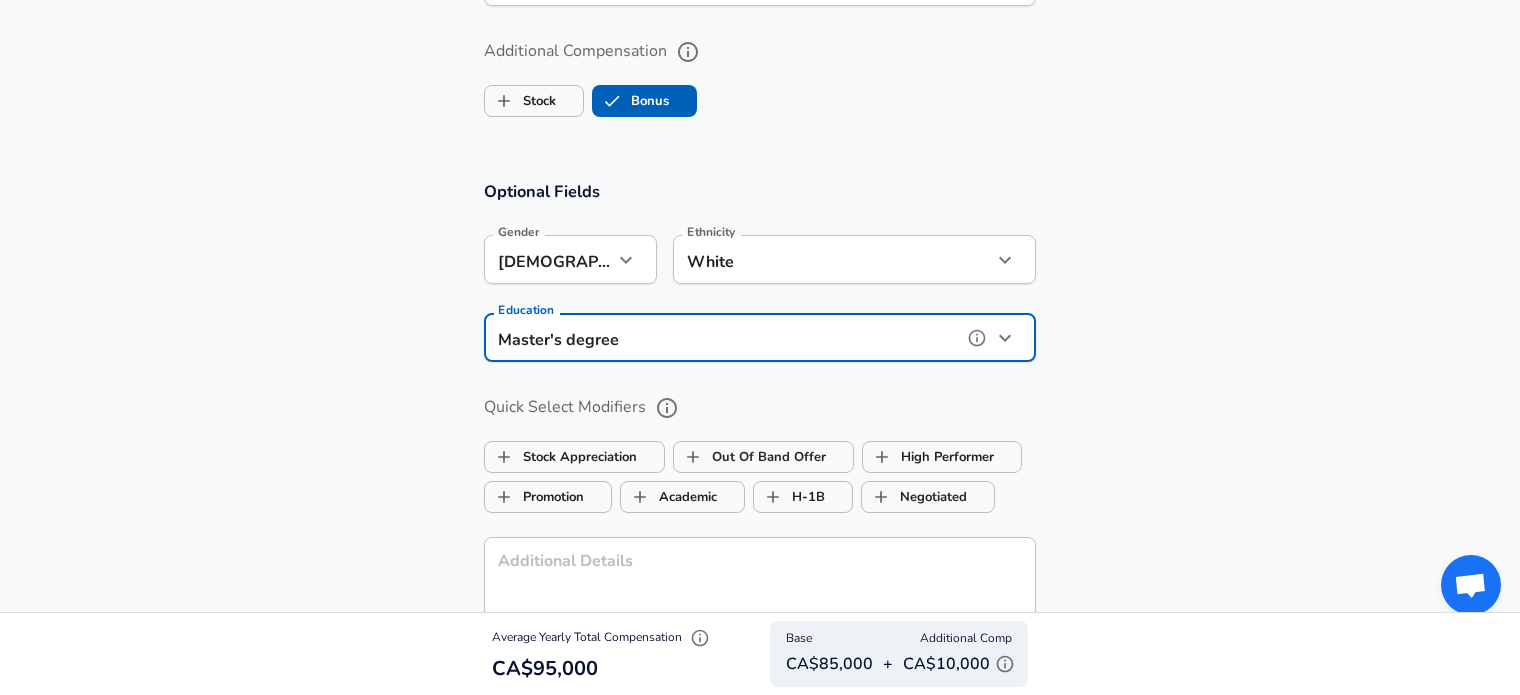 scroll, scrollTop: 1760, scrollLeft: 0, axis: vertical 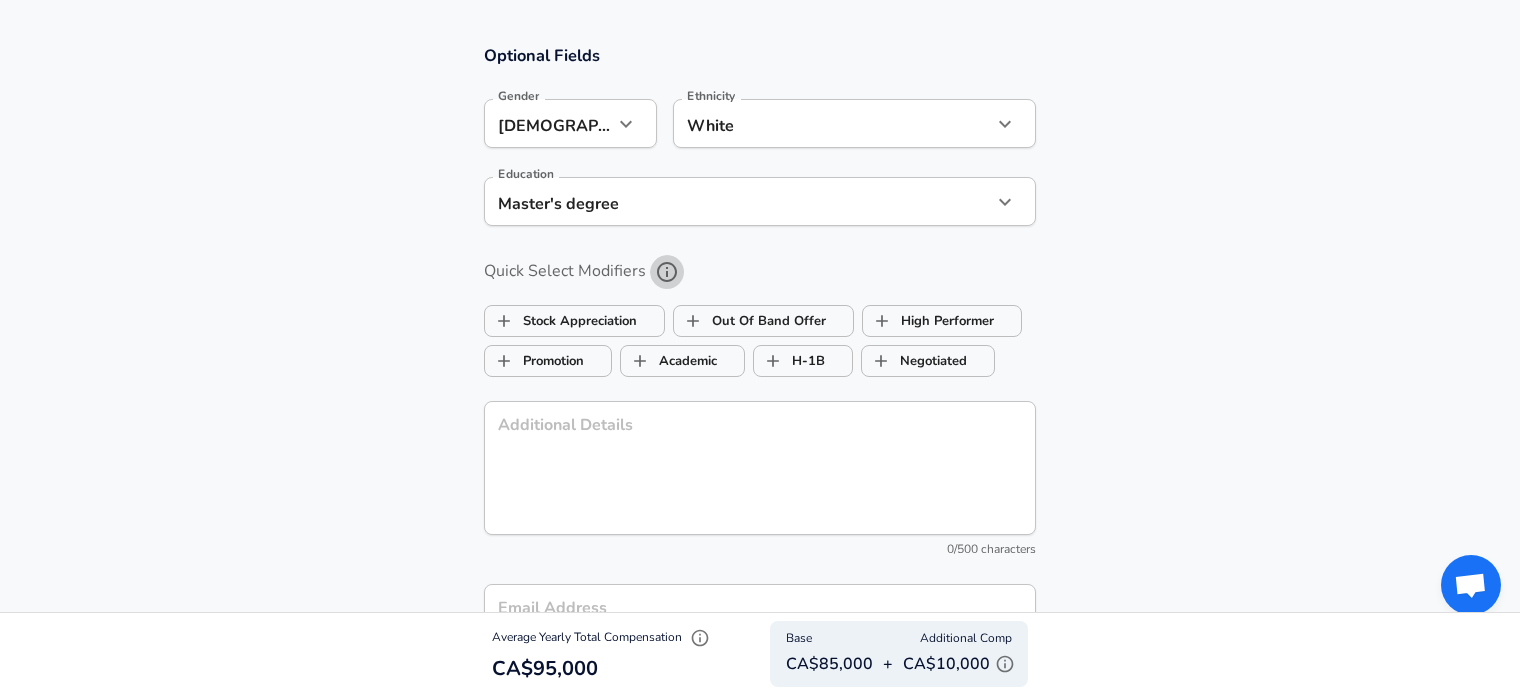 click 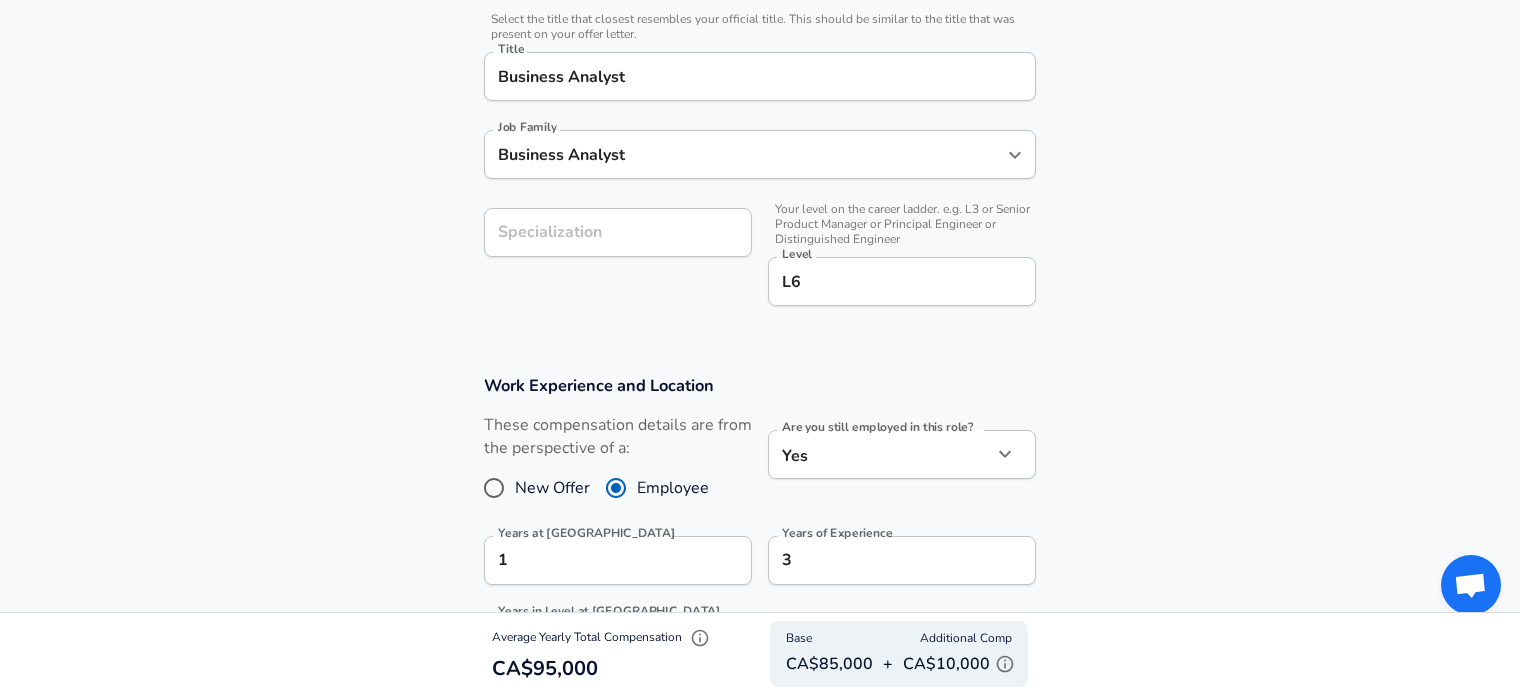 scroll, scrollTop: 600, scrollLeft: 0, axis: vertical 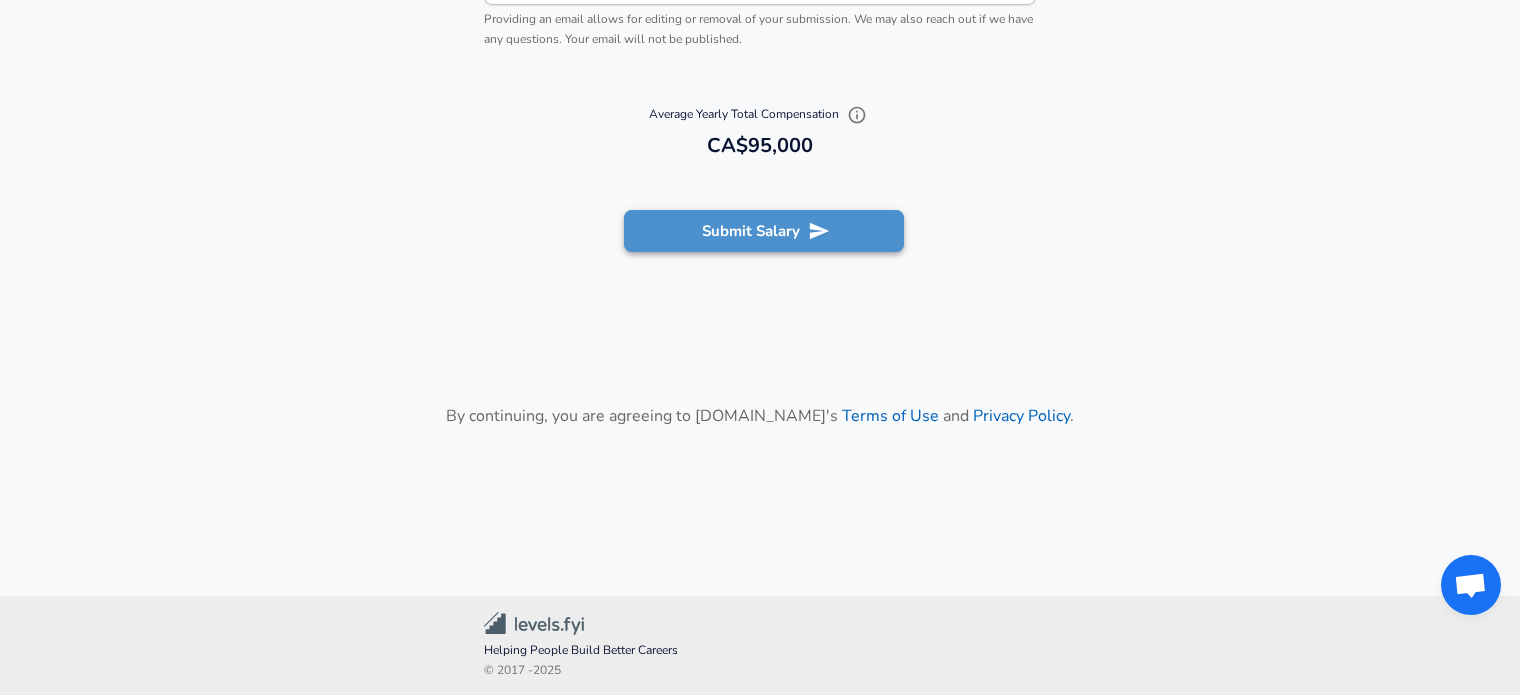click on "Submit Salary" at bounding box center [764, 231] 